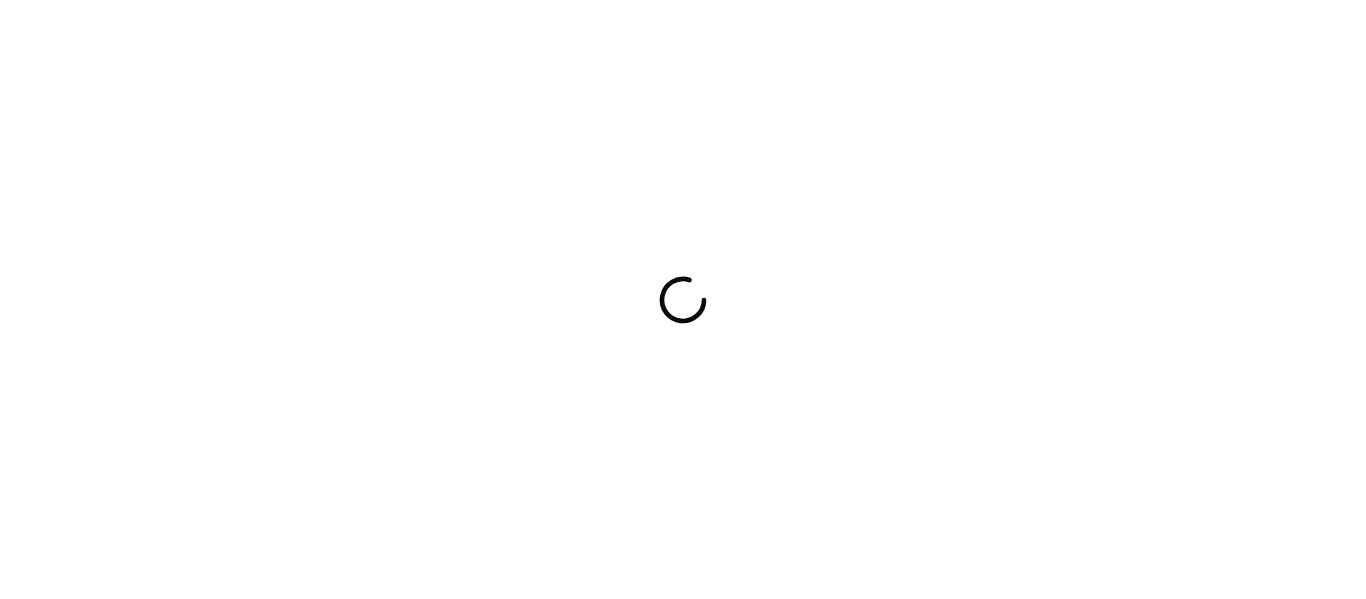 scroll, scrollTop: 0, scrollLeft: 0, axis: both 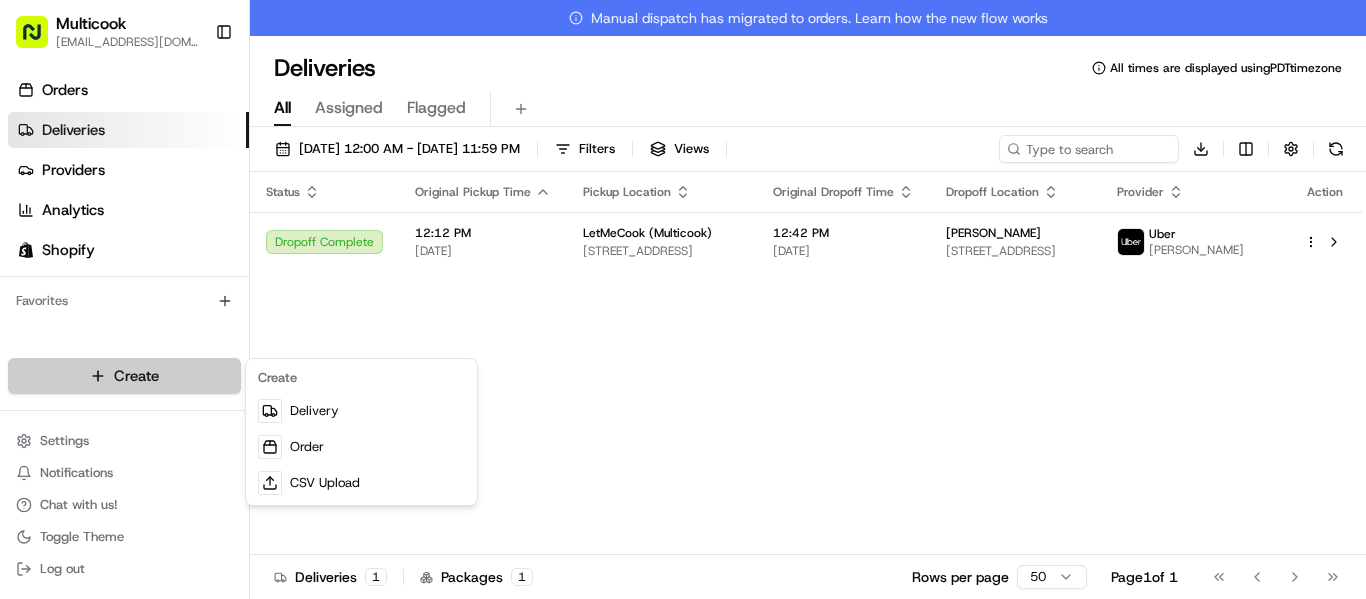 click on "Multicook [EMAIL_ADDRESS][DOMAIN_NAME] Toggle Sidebar Orders Deliveries Providers Analytics Shopify Favorites Main Menu Members & Organization Organization Users Roles Preferences Customization Tracking Orchestration Automations Dispatch Strategy Locations Pickup Locations Dropoff Locations Billing Billing Refund Requests Integrations Notification Triggers Webhooks API Keys Request Logs Create Settings Notifications Chat with us! Toggle Theme Log out  Manual dispatch has migrated to orders. Learn how the new flow works Deliveries All times are displayed using  PDT  timezone All Assigned Flagged [DATE] 12:00 AM - [DATE] 11:59 PM Filters Views Download Status Original Pickup Time Pickup Location Original Dropoff Time Dropoff Location Provider Action Dropoff Complete 12:12 PM [DATE] LetMeCook (Multicook) [STREET_ADDRESS] 12:42 PM [DATE] [PERSON_NAME] [STREET_ADDRESS] [PERSON_NAME] Deliveries 1 Packages 1 Rows per page 50 1" at bounding box center [683, 299] 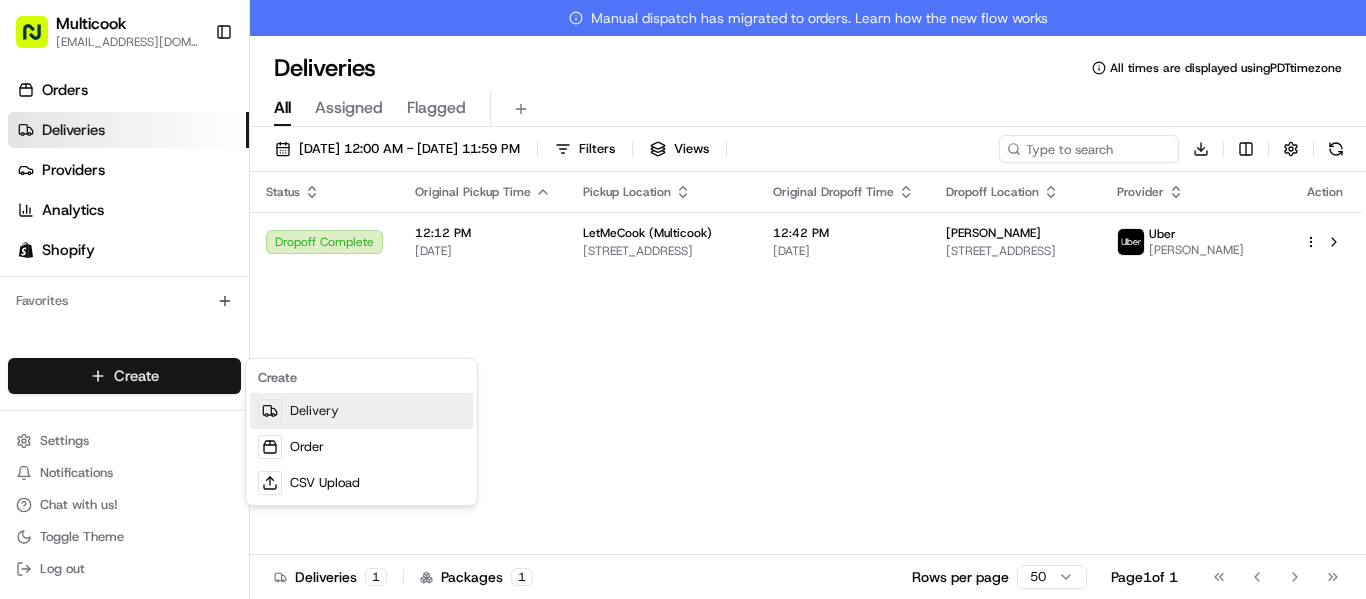 click on "Delivery" at bounding box center [361, 411] 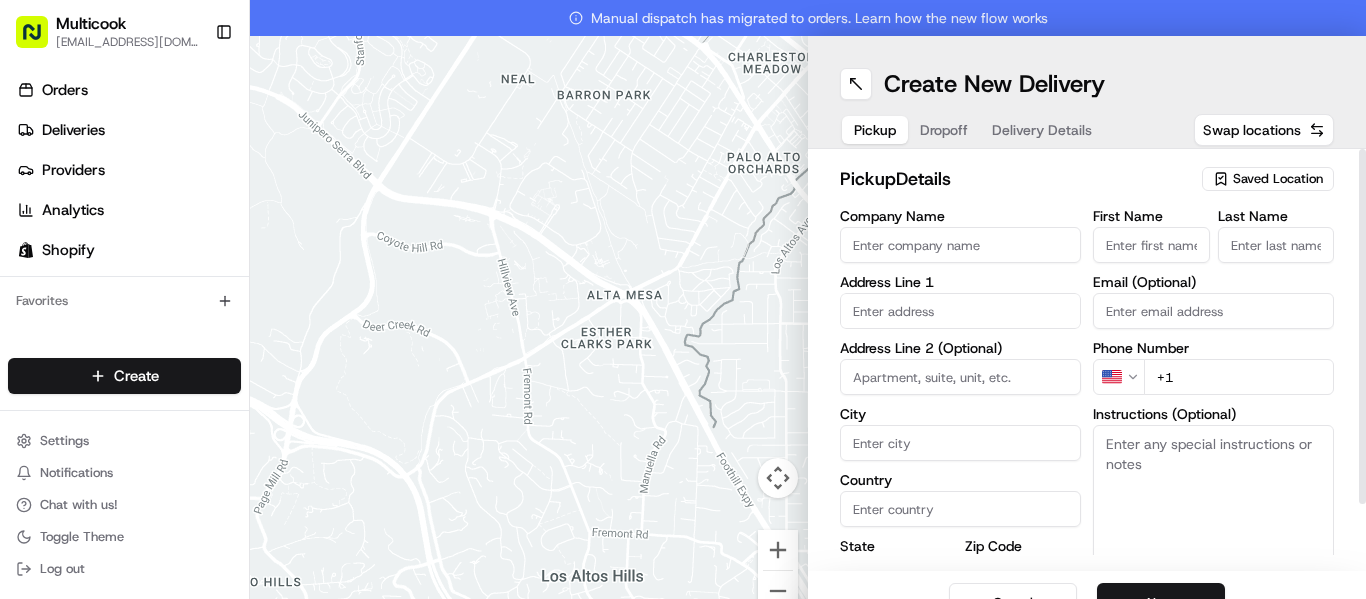 click on "Saved Location" at bounding box center [1278, 179] 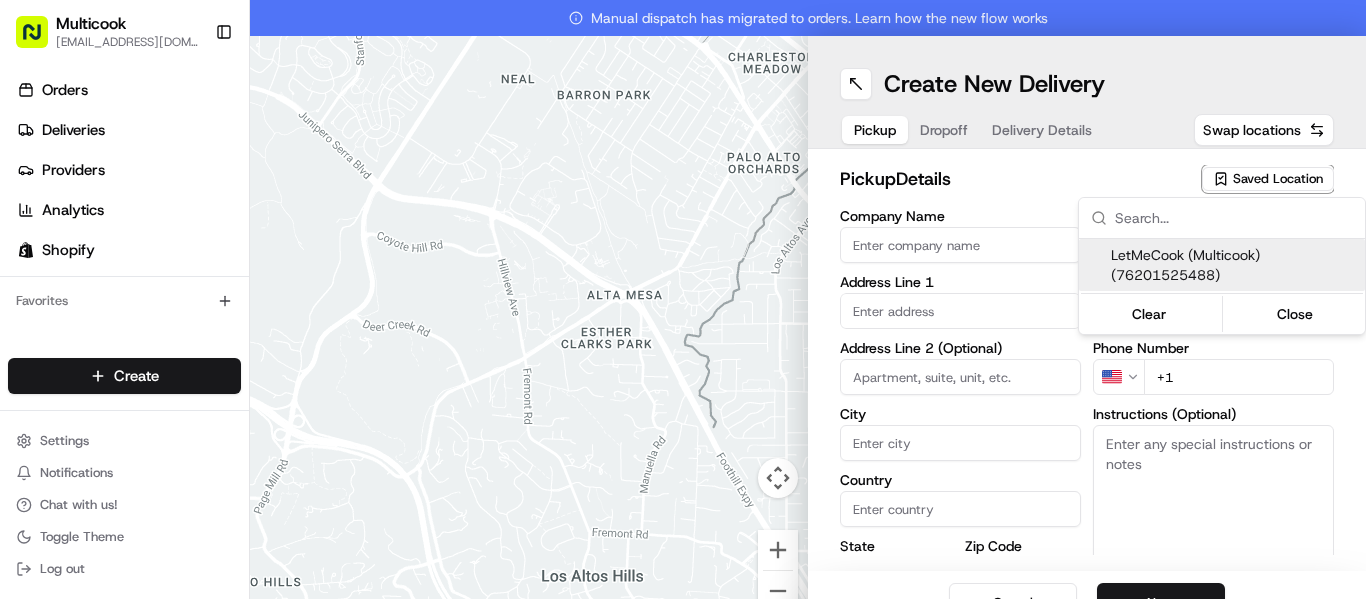 click on "LetMeCook (Multicook) (76201525488)" at bounding box center [1234, 265] 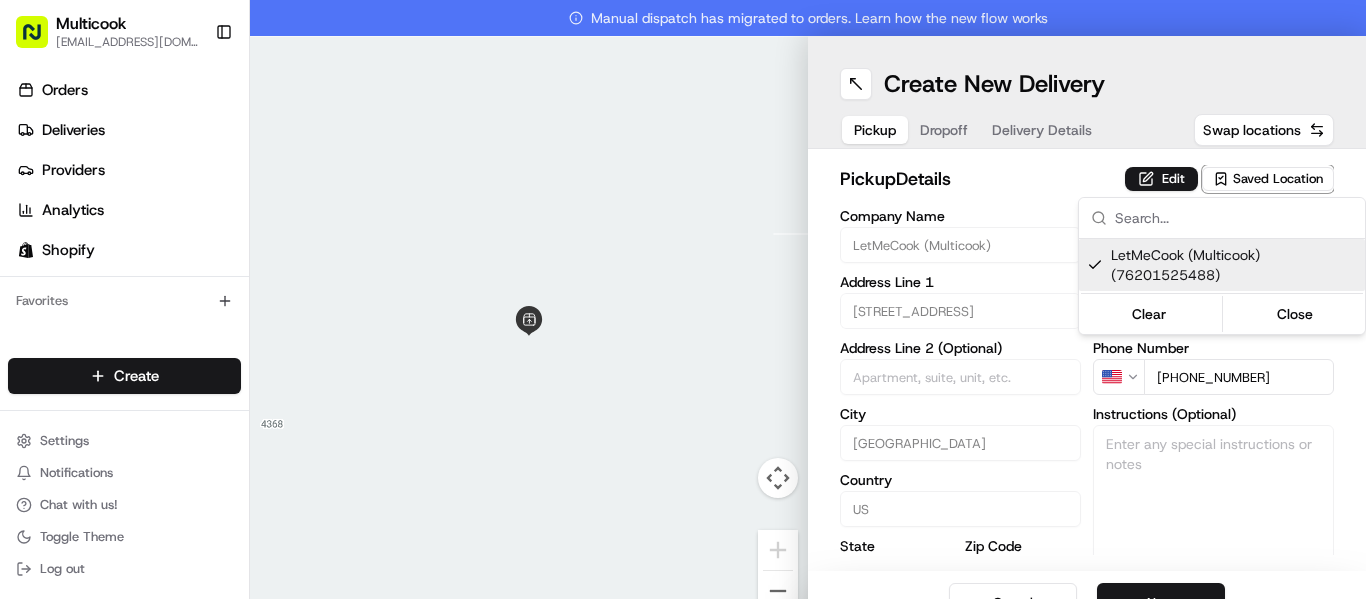 click on "Multicook info@multicook.la Toggle Sidebar Orders Deliveries Providers Analytics Shopify Favorites Main Menu Members & Organization Organization Users Roles Preferences Customization Tracking Orchestration Automations Dispatch Strategy Locations Pickup Locations Dropoff Locations Billing Billing Refund Requests Integrations Notification Triggers Webhooks API Keys Request Logs Create Settings Notifications Chat with us! Toggle Theme Log out  Manual dispatch has migrated to orders. Learn how the new flow works To navigate the map with touch gestures double-tap and hold your finger on the map, then drag the map. ← Move left → Move right ↑ Move up ↓ Move down + Zoom in - Zoom out Home Jump left by 75% End Jump right by 75% Page Up Jump up by 75% Page Down Jump down by 75% Keyboard shortcuts Map Data Map data ©2025 Google Map data ©2025 Google 2 m  Click to toggle between metric and imperial units Terms Report a map error Create New Delivery Pickup Dropoff Delivery Details Swap locations" at bounding box center (683, 299) 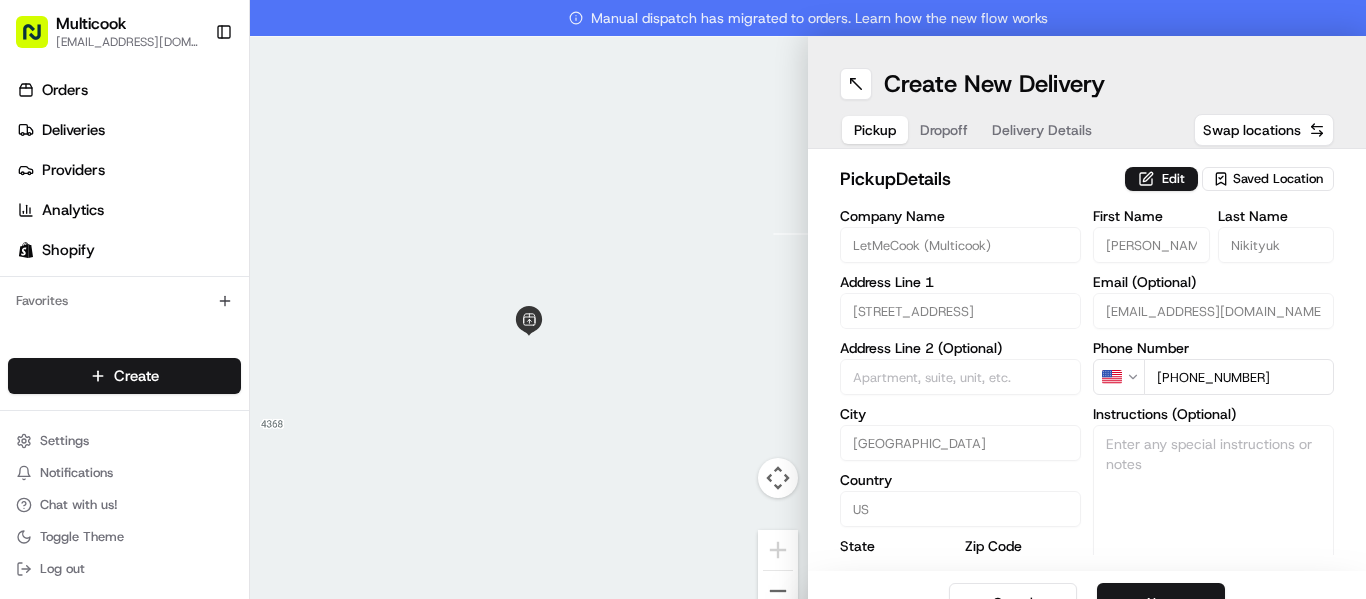 click on "Dropoff" at bounding box center [944, 130] 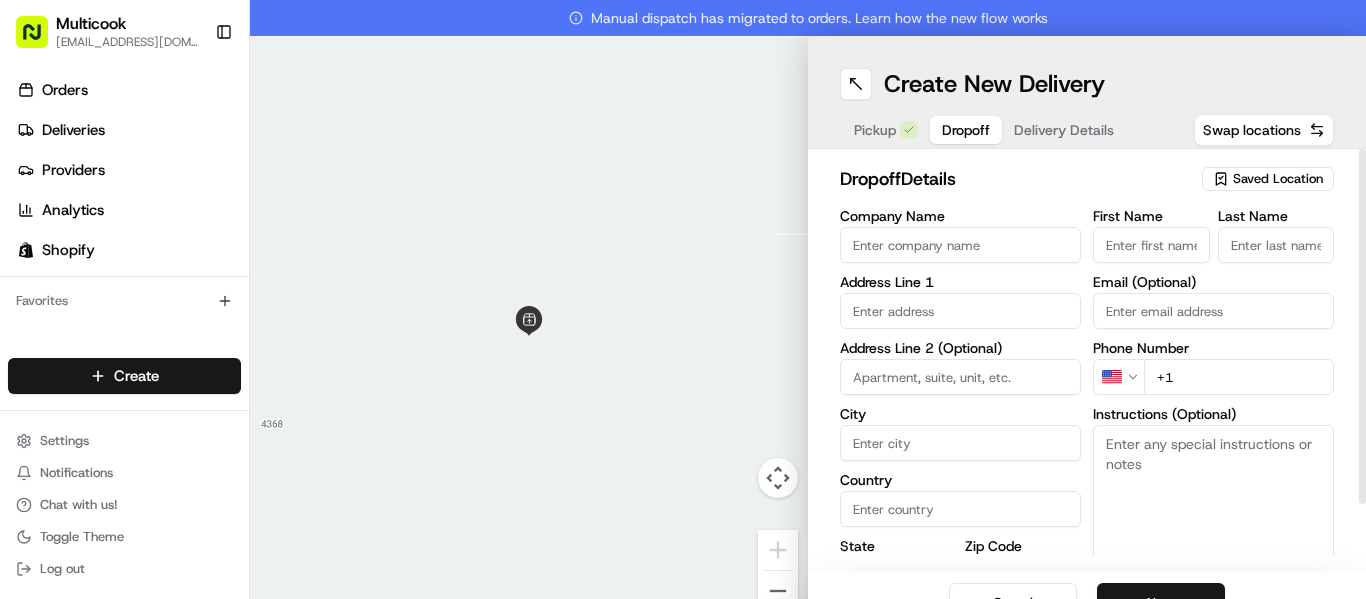 click on "First Name" at bounding box center (1151, 245) 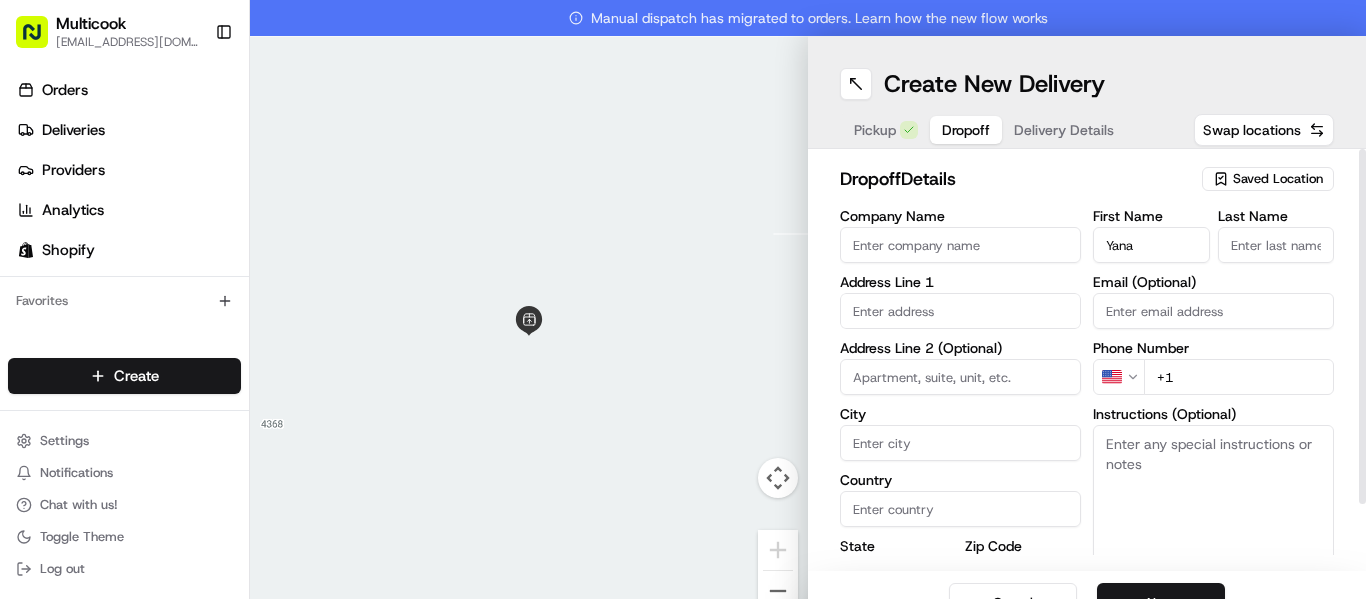 type on "Yana" 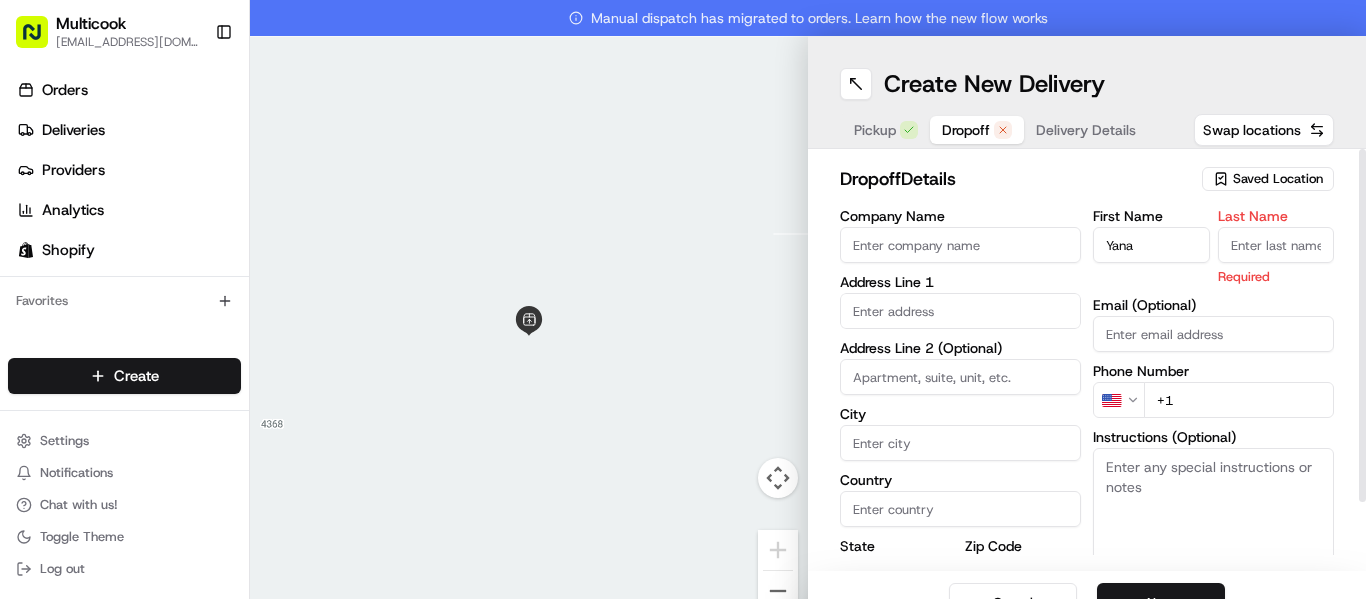 click on "First Name Yana Last Name Required Email (Optional) Phone Number US +1 Instructions (Optional) Advanced" at bounding box center (1213, 420) 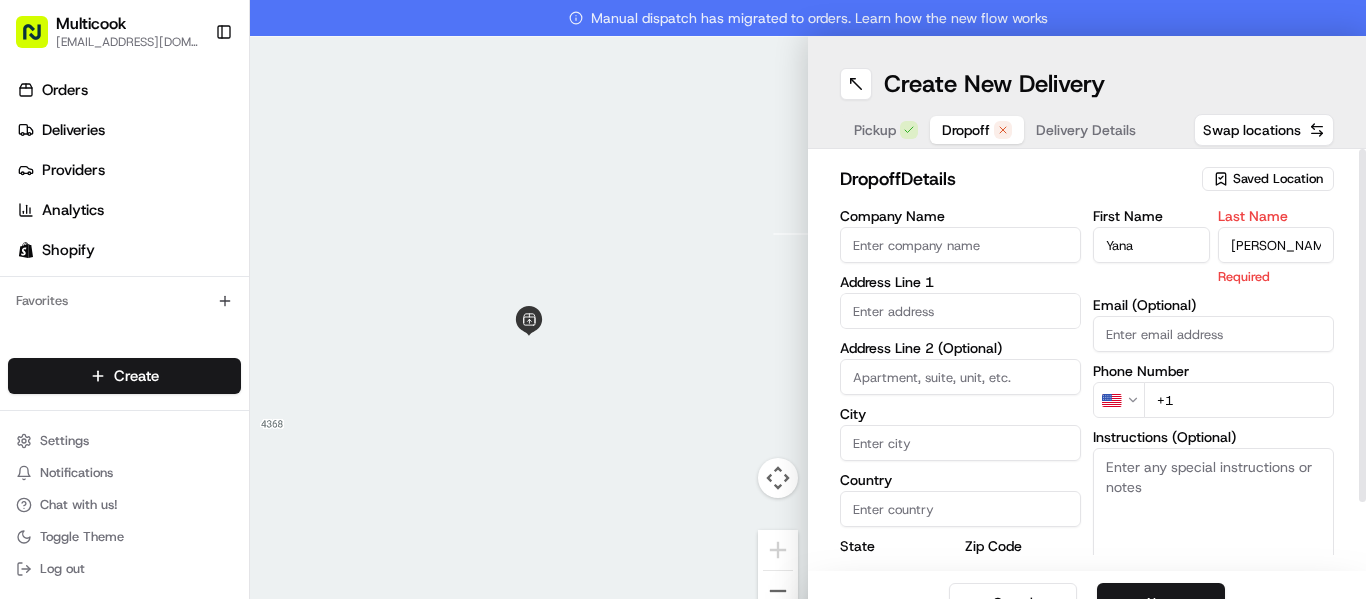 type on "[PERSON_NAME]" 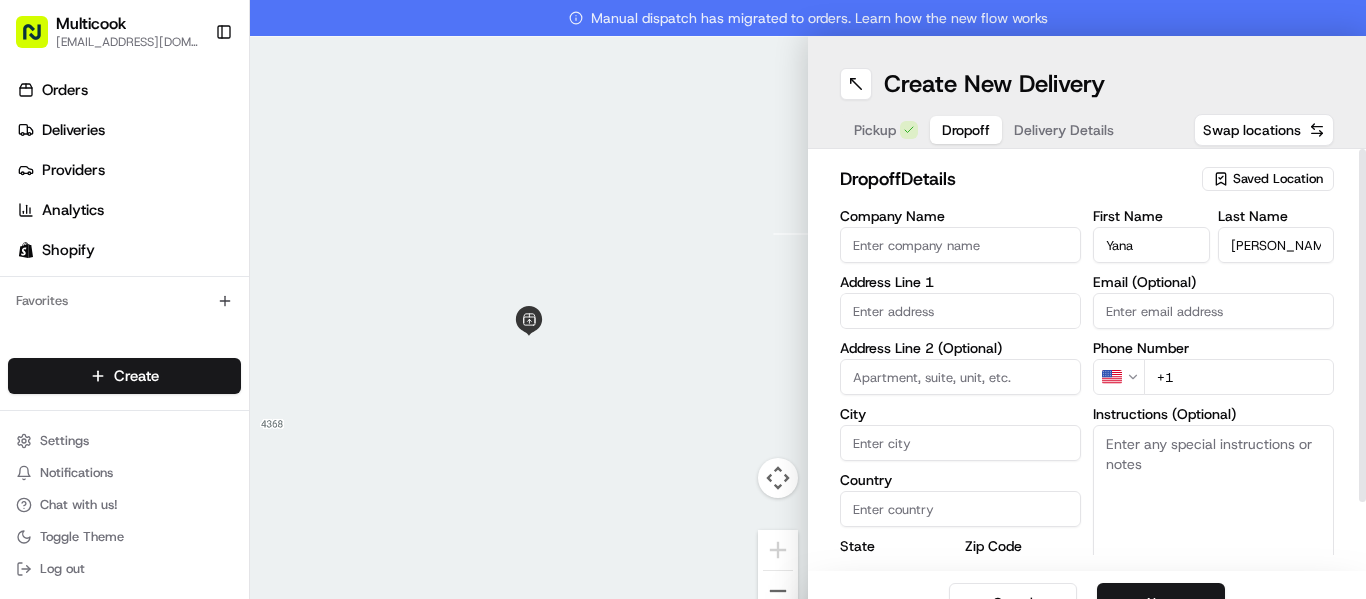 click on "+1" at bounding box center [1239, 377] 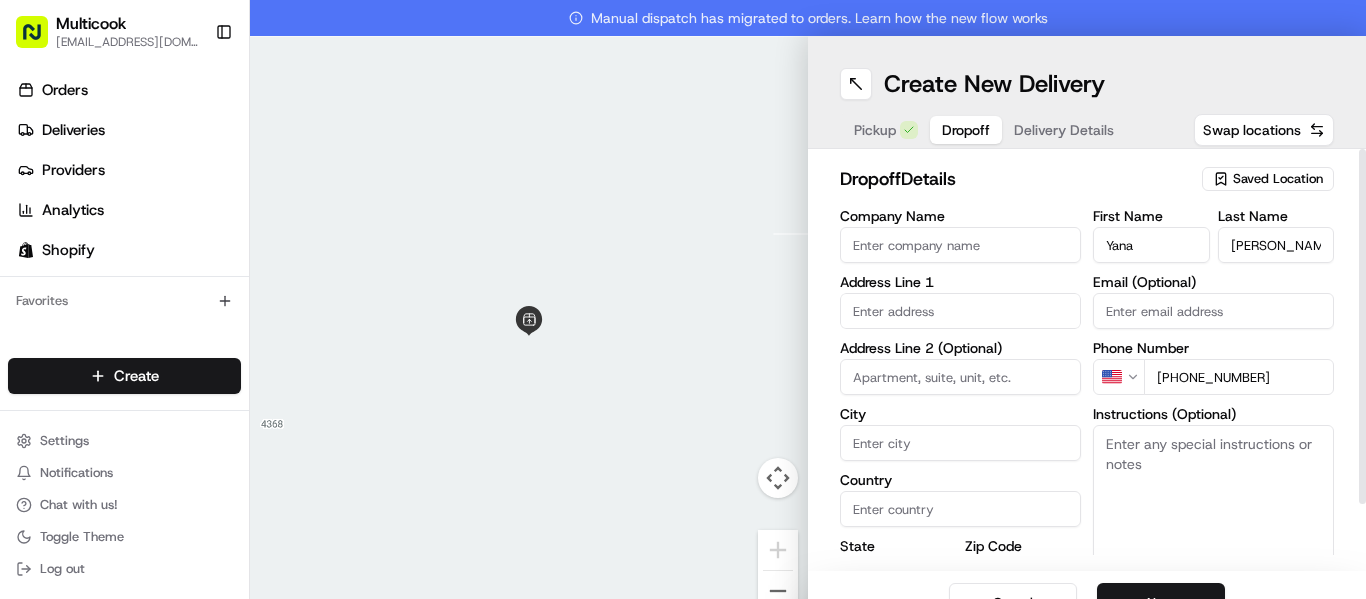 type on "[PHONE_NUMBER]" 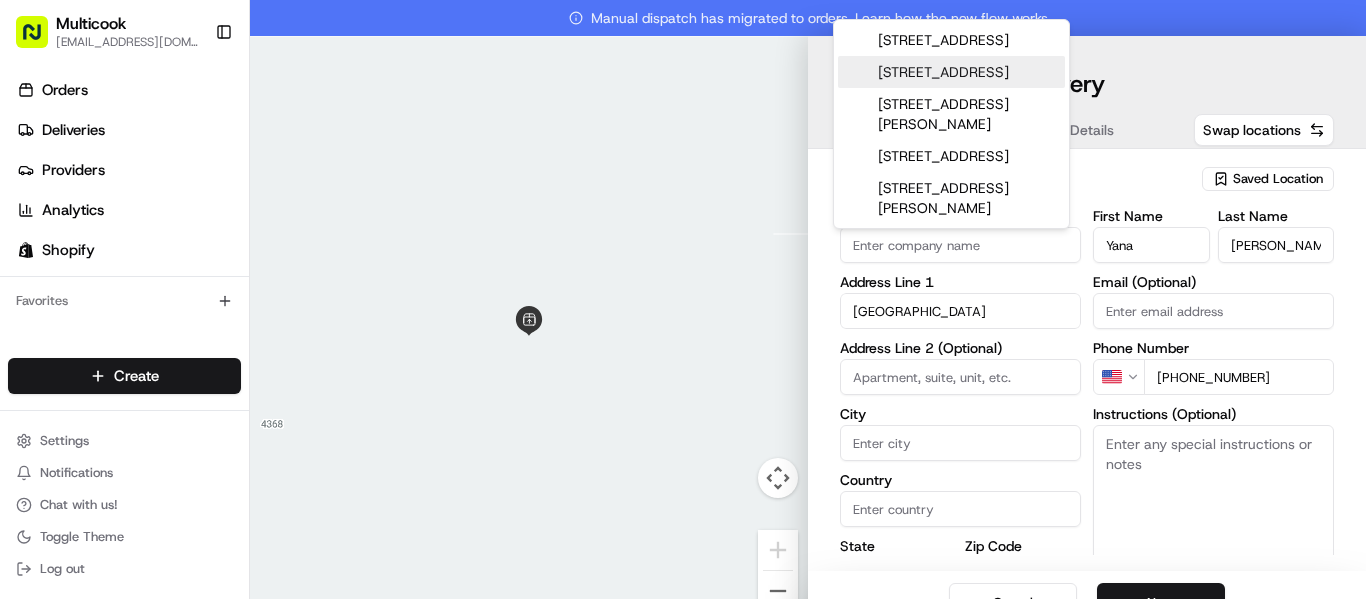 click on "2350 Park Newport, Newport Beach, CA" at bounding box center [951, 72] 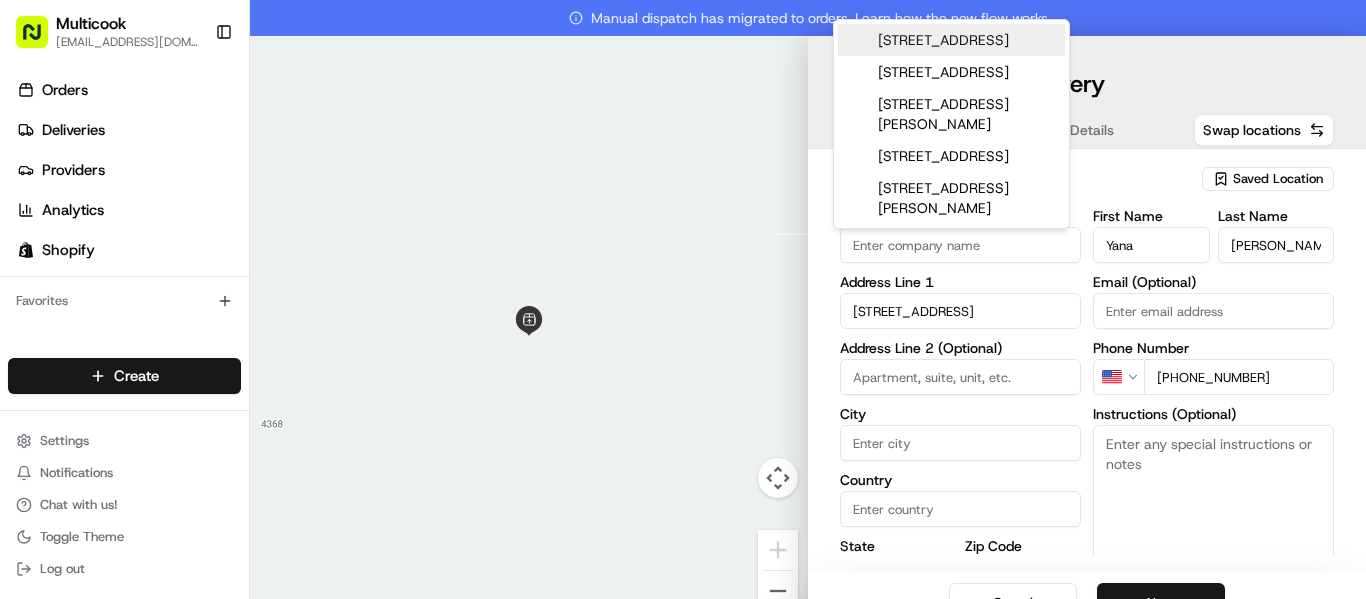 type on "[STREET_ADDRESS]" 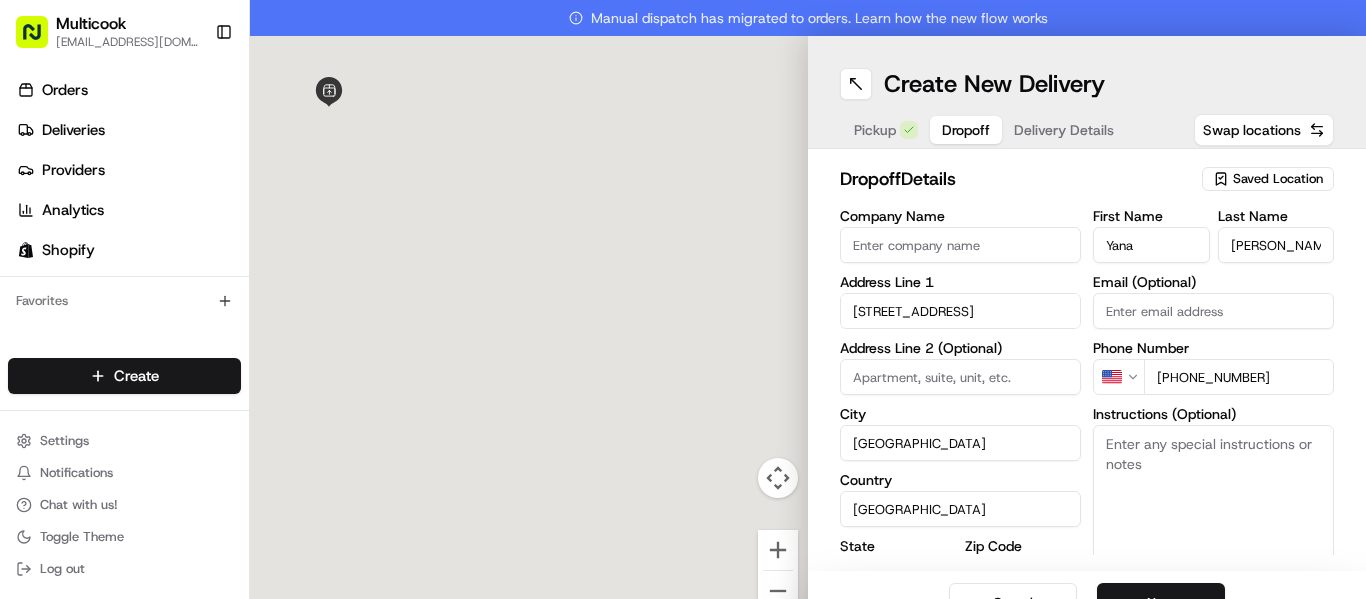 type on "[STREET_ADDRESS]" 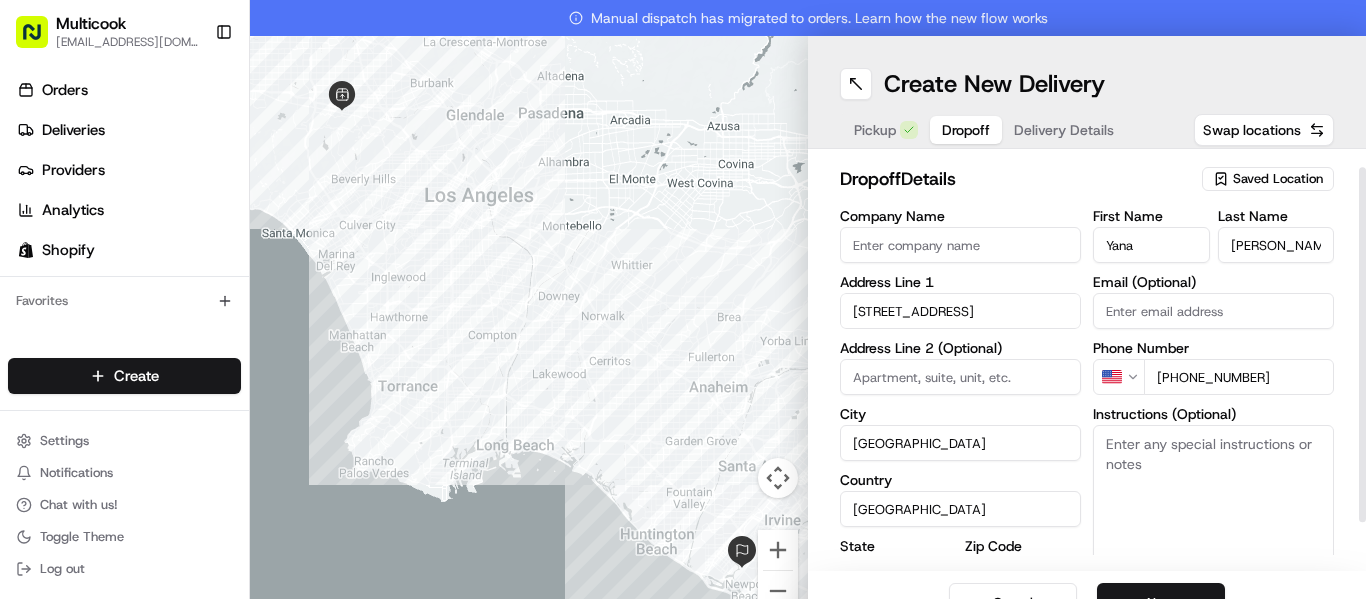 scroll, scrollTop: 74, scrollLeft: 0, axis: vertical 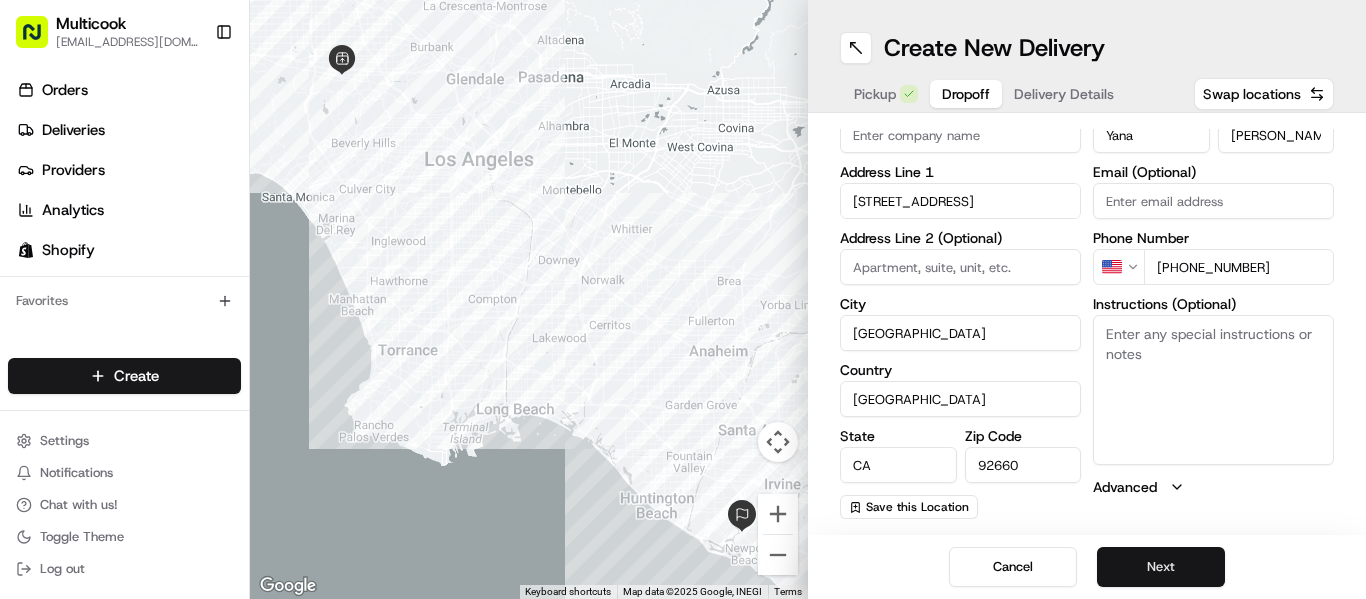 click on "Next" at bounding box center [1161, 567] 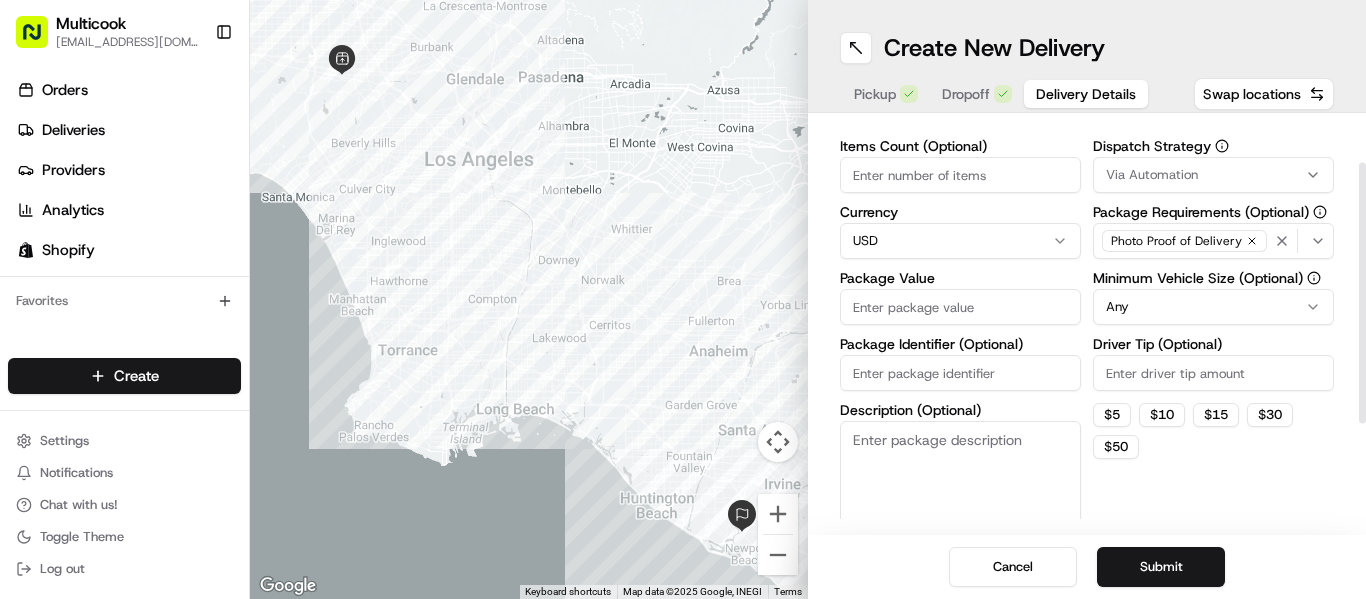 click on "Items Count (Optional)" at bounding box center [960, 175] 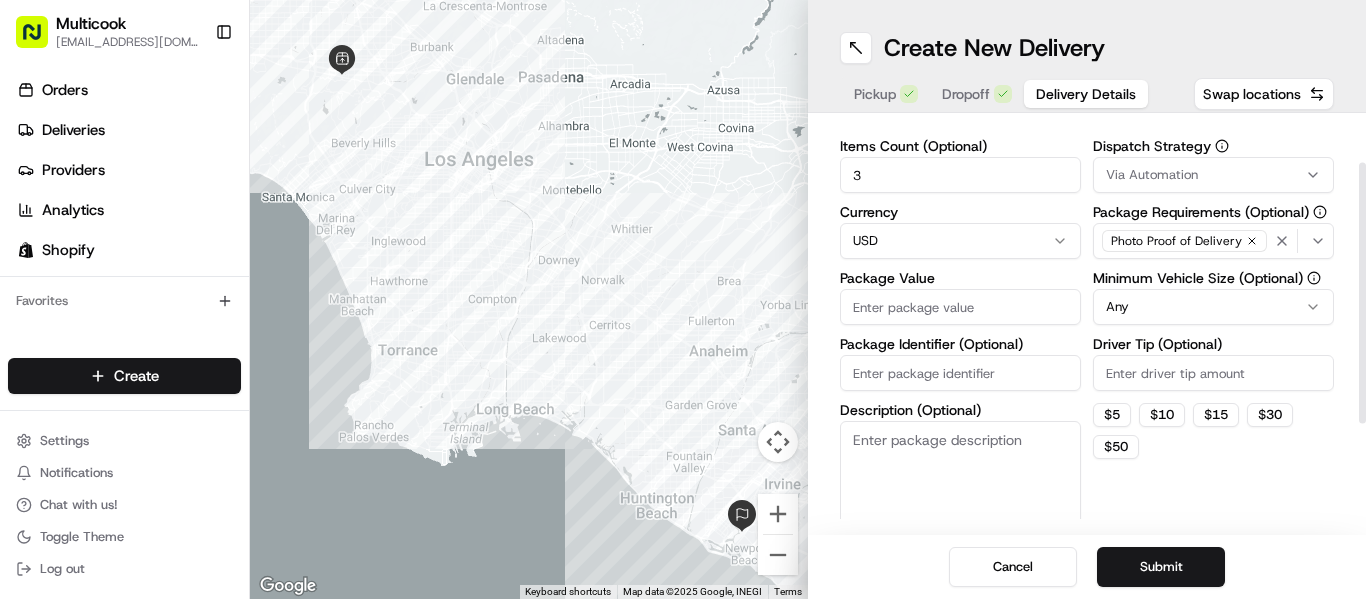 type 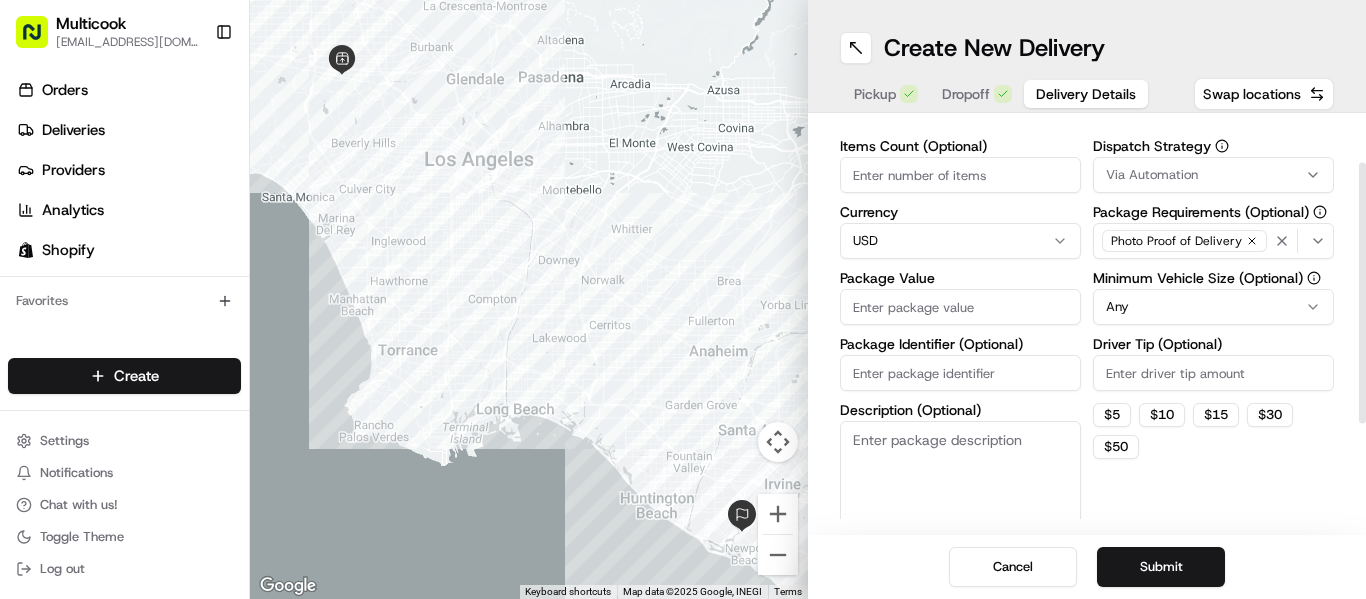 click on "Package Value" at bounding box center [960, 307] 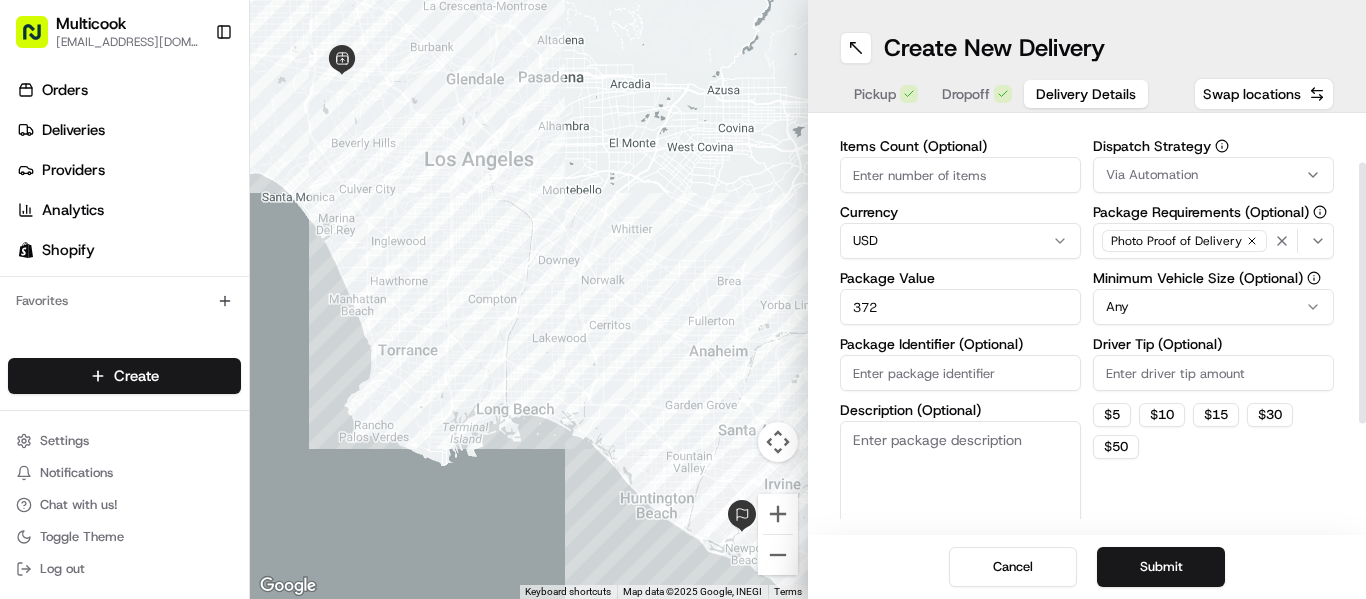 type on "372" 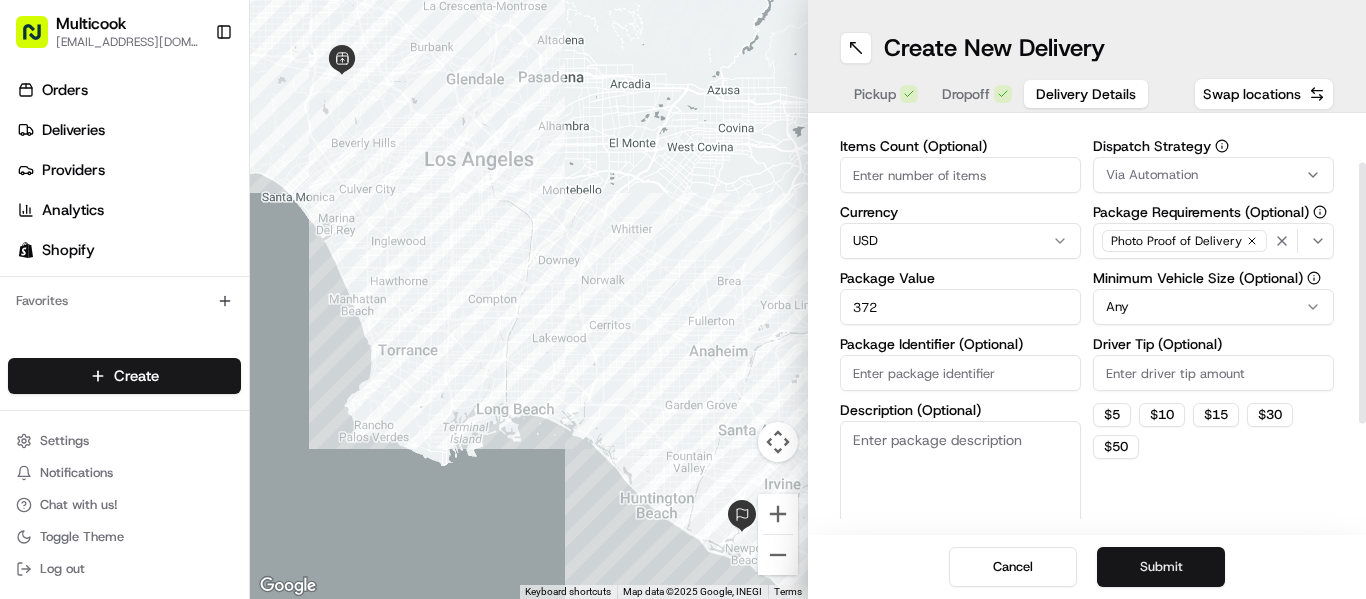 click on "Submit" at bounding box center (1161, 567) 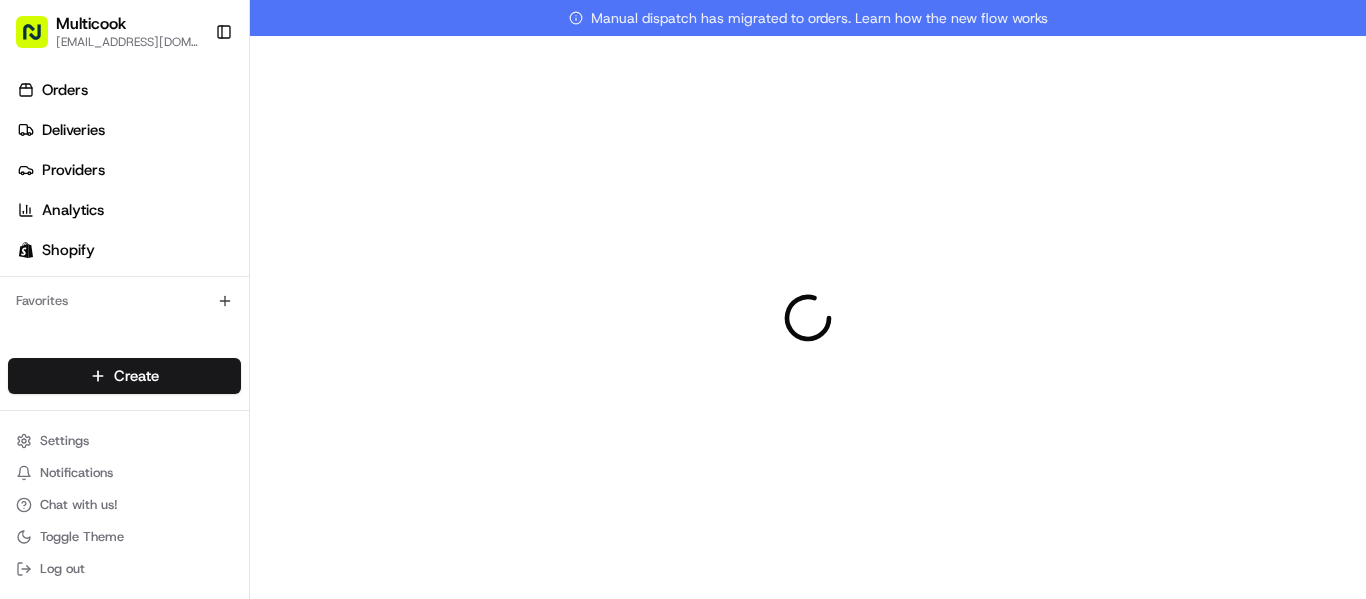 scroll, scrollTop: 0, scrollLeft: 0, axis: both 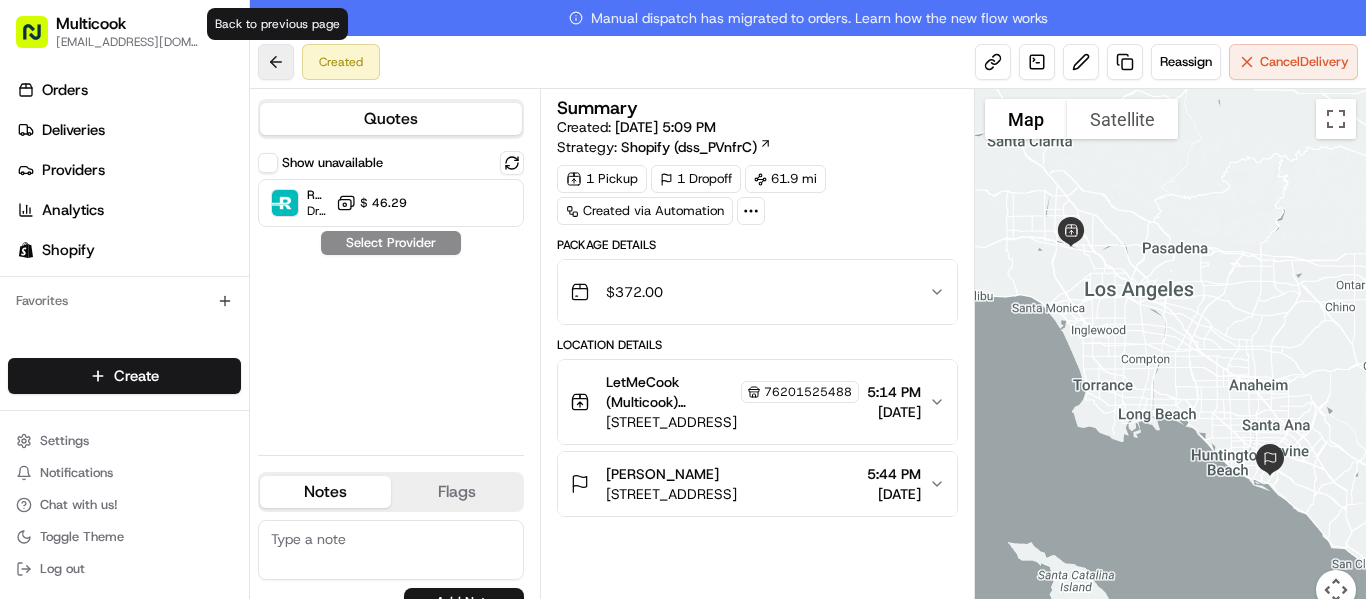 click at bounding box center [276, 62] 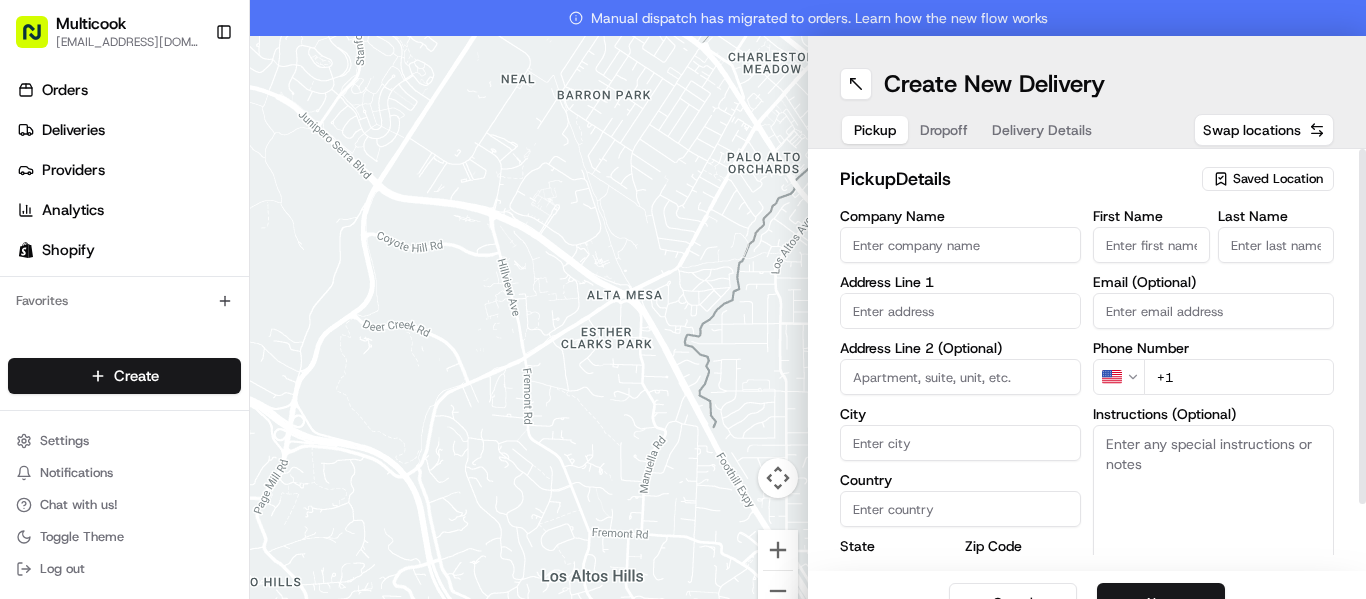 click on "Dropoff" at bounding box center (944, 130) 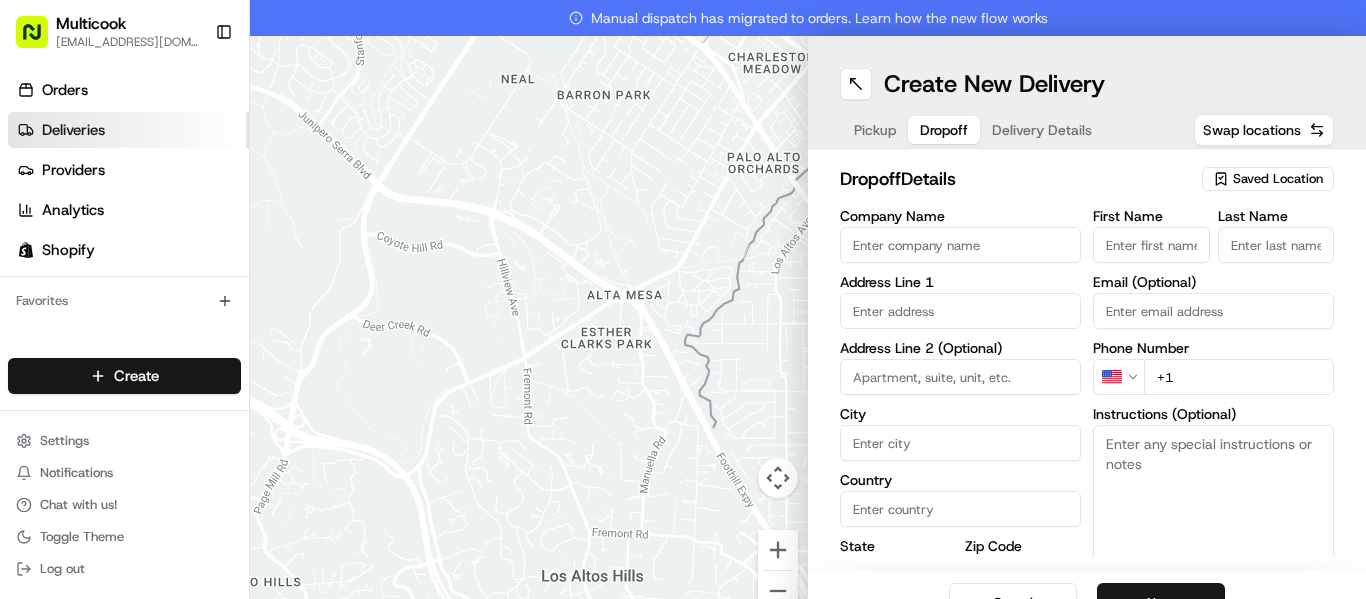 click on "Deliveries" at bounding box center [73, 130] 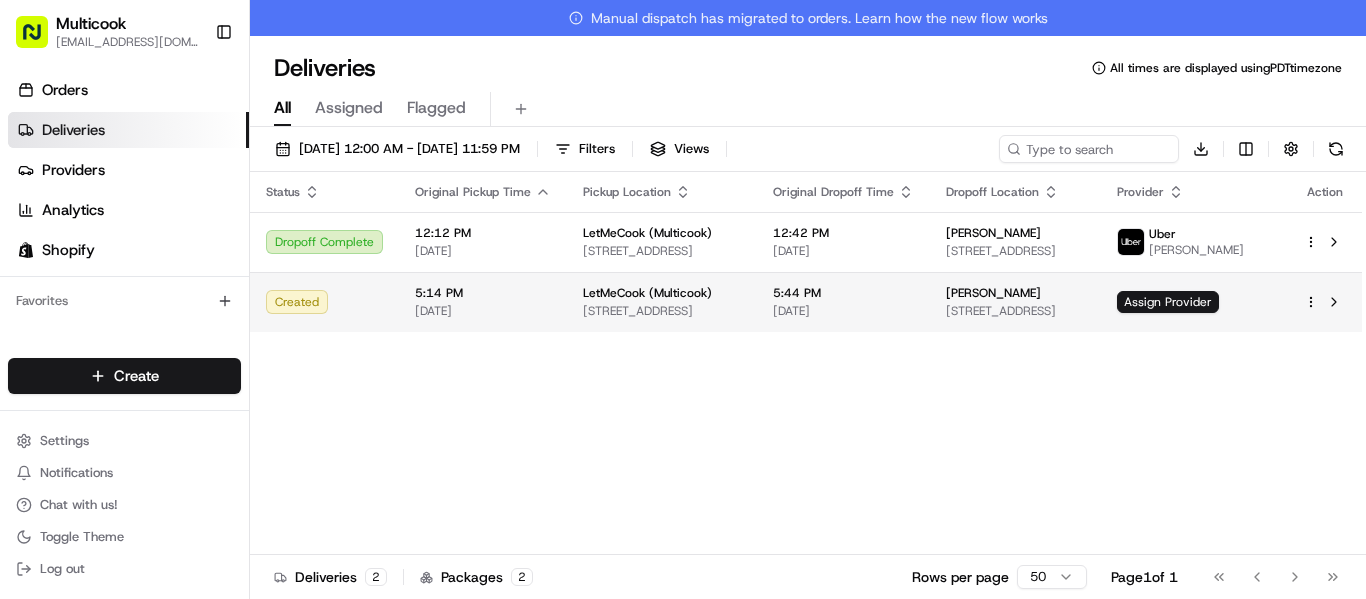 click on "[STREET_ADDRESS]" at bounding box center [662, 311] 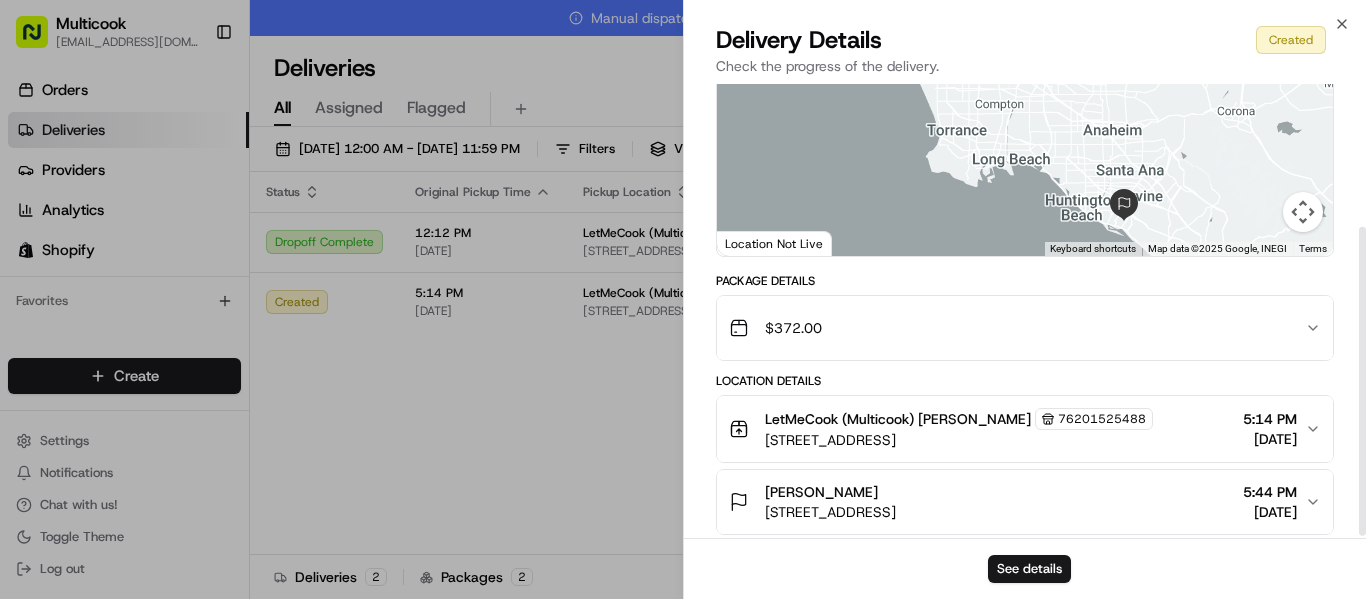 scroll, scrollTop: 214, scrollLeft: 0, axis: vertical 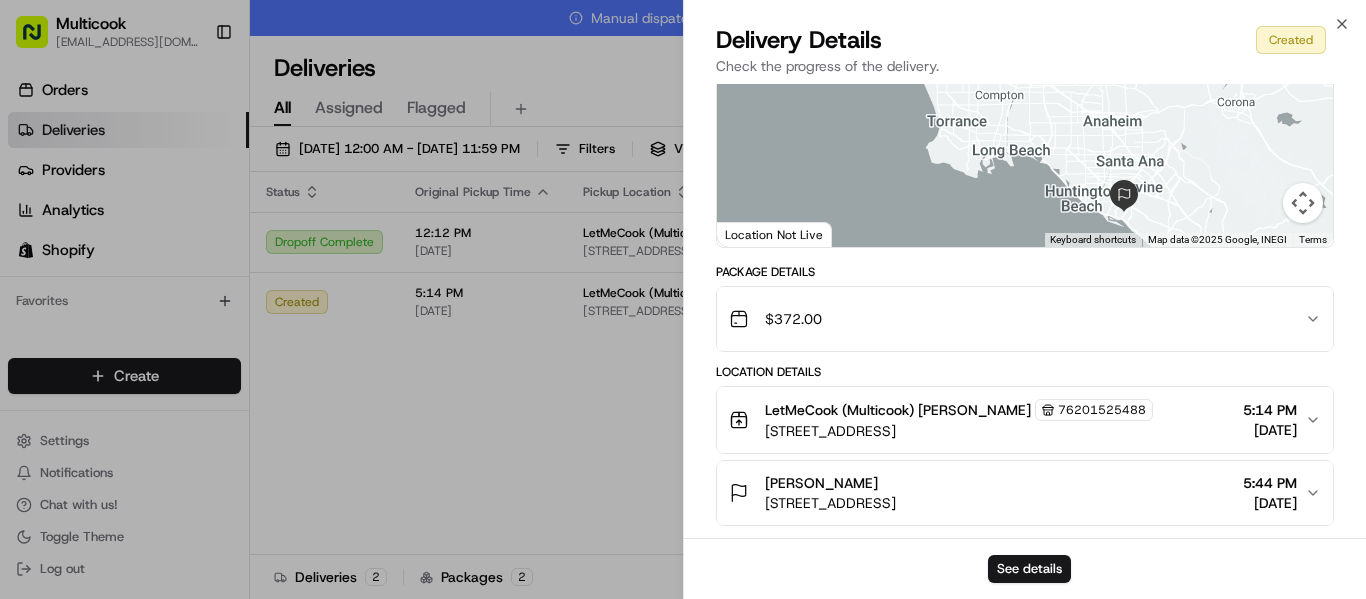 click on "5:44 PM" at bounding box center [1270, 483] 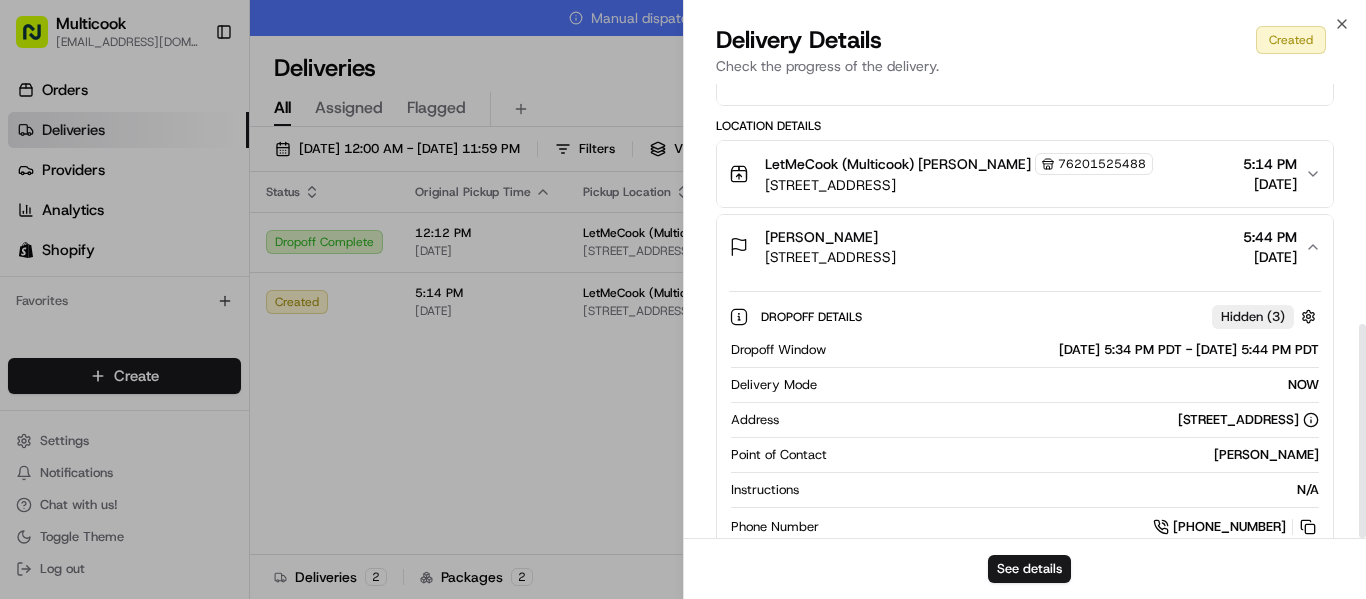 scroll, scrollTop: 509, scrollLeft: 0, axis: vertical 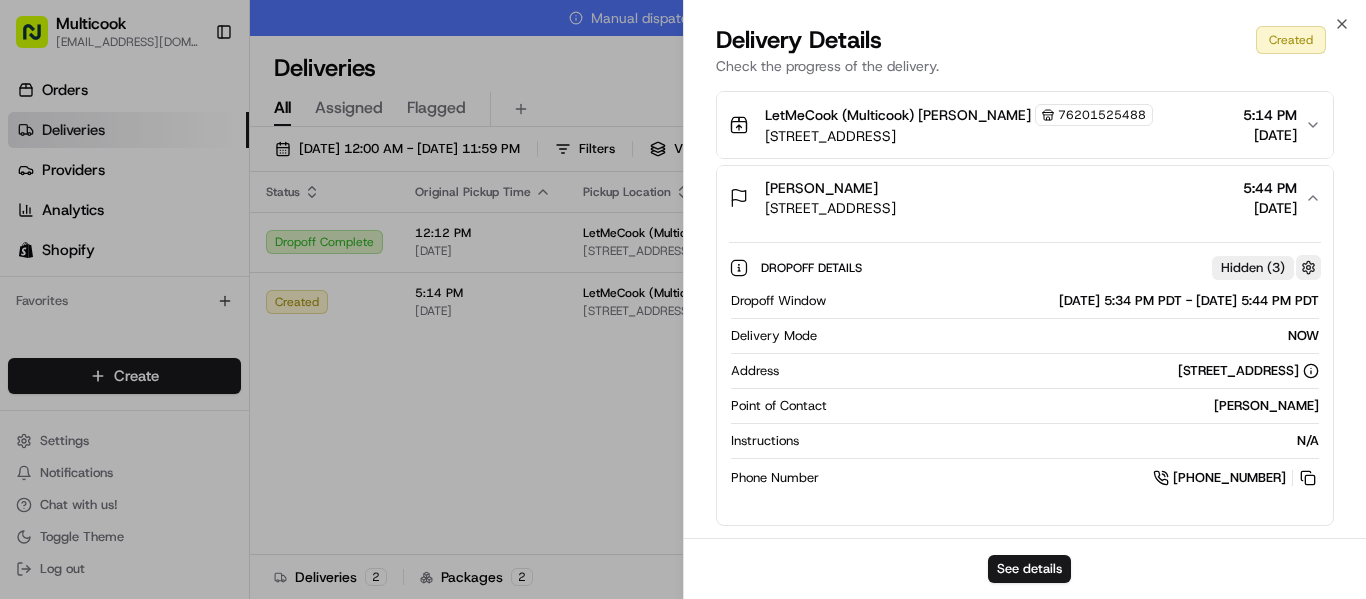 click at bounding box center [1308, 267] 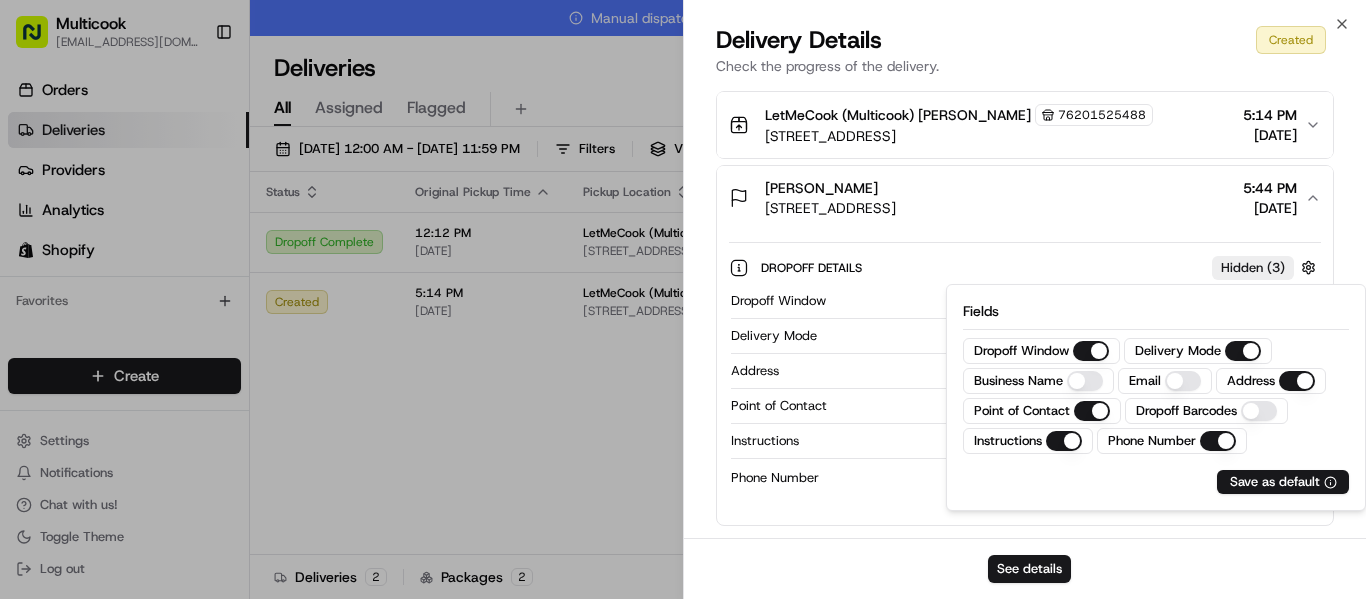 click on "Dropoff Details Hidden ( 3 )" at bounding box center (1041, 267) 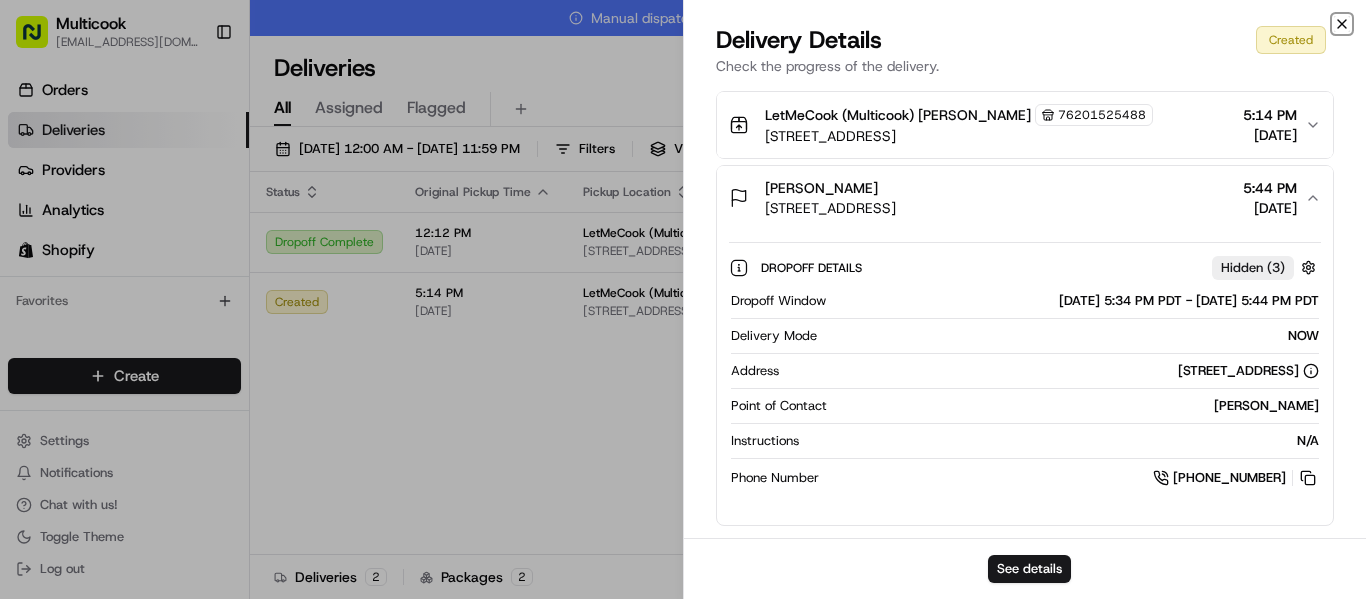 click 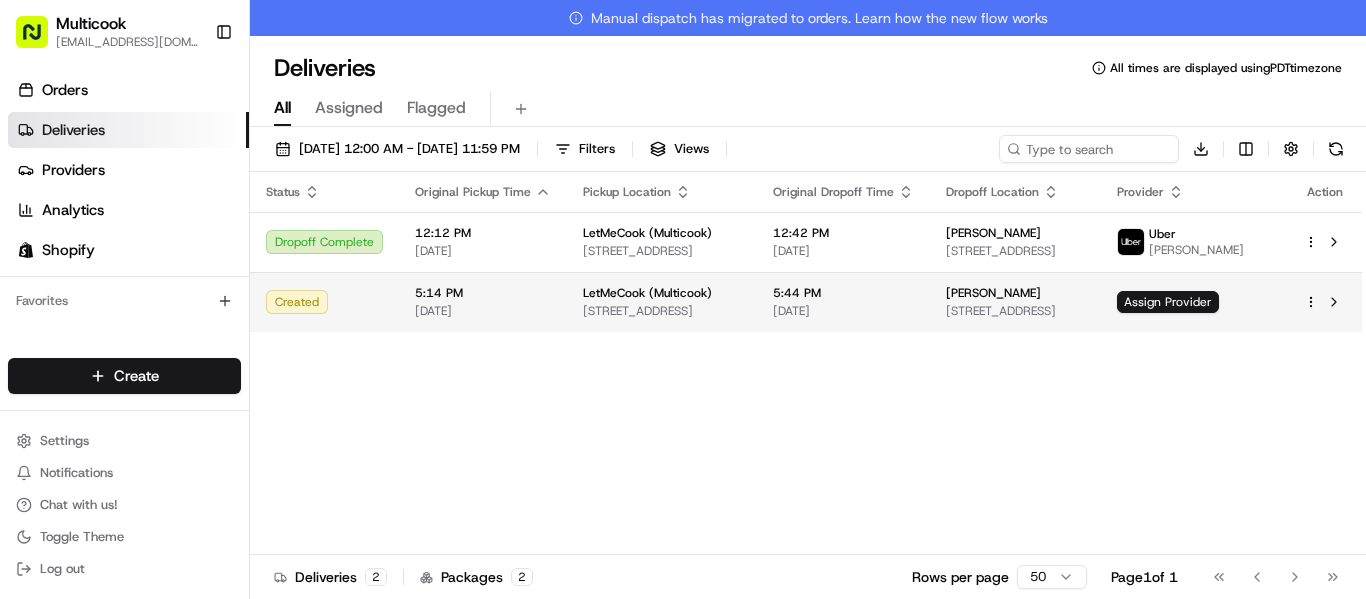 click on "Multicook info@multicook.la Toggle Sidebar Orders Deliveries Providers Analytics Shopify Favorites Main Menu Members & Organization Organization Users Roles Preferences Customization Tracking Orchestration Automations Dispatch Strategy Locations Pickup Locations Dropoff Locations Billing Billing Refund Requests Integrations Notification Triggers Webhooks API Keys Request Logs Create Settings Notifications Chat with us! Toggle Theme Log out  Manual dispatch has migrated to orders. Learn how the new flow works Deliveries All times are displayed using  PDT  timezone All Assigned Flagged 07/15/2025 12:00 AM - 07/15/2025 11:59 PM Filters Views Download Status Original Pickup Time Pickup Location Original Dropoff Time Dropoff Location Provider Action Dropoff Complete 12:12 PM 07/15/2025 LetMeCook (Multicook) 4364 Woodman Ave, Los Angeles, CA 91423, US 12:42 PM 07/15/2025 Svetlana Rybalnik 1539 Alexandria Ave #210, Los Angeles, CA 90027, USA Uber DAVISHIA T. Created 5:14 PM 07/15/2025 5:44 PM 2 2 50" at bounding box center [683, 299] 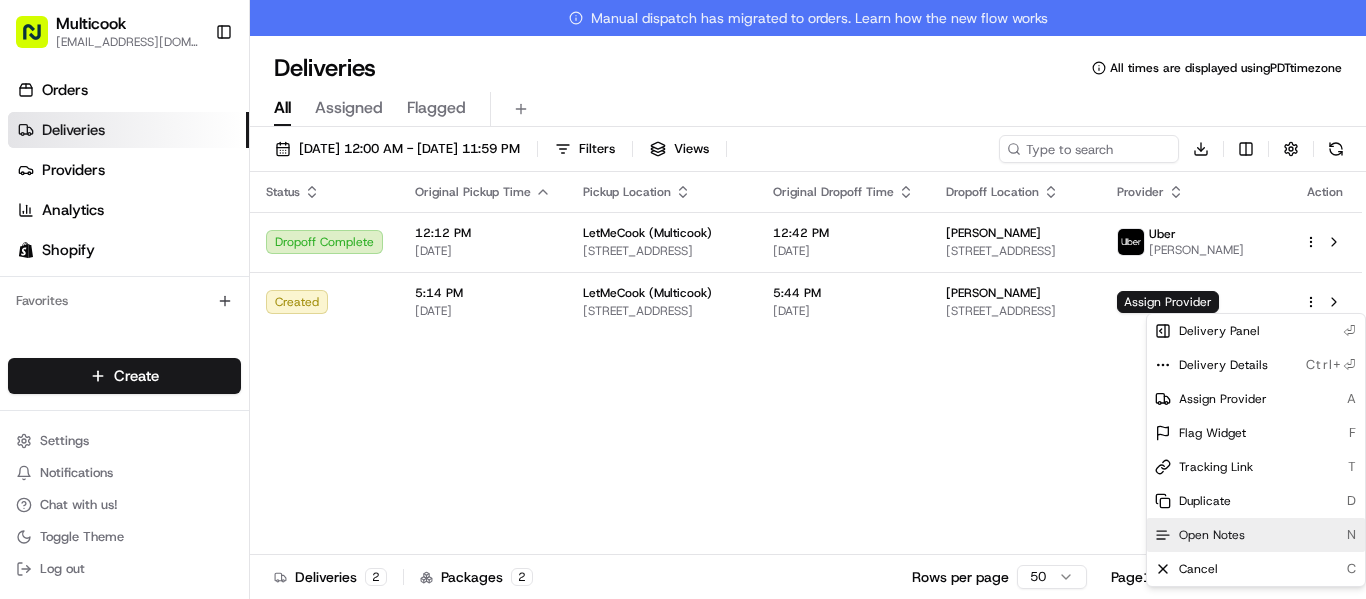 click on "Open Notes" at bounding box center [1212, 535] 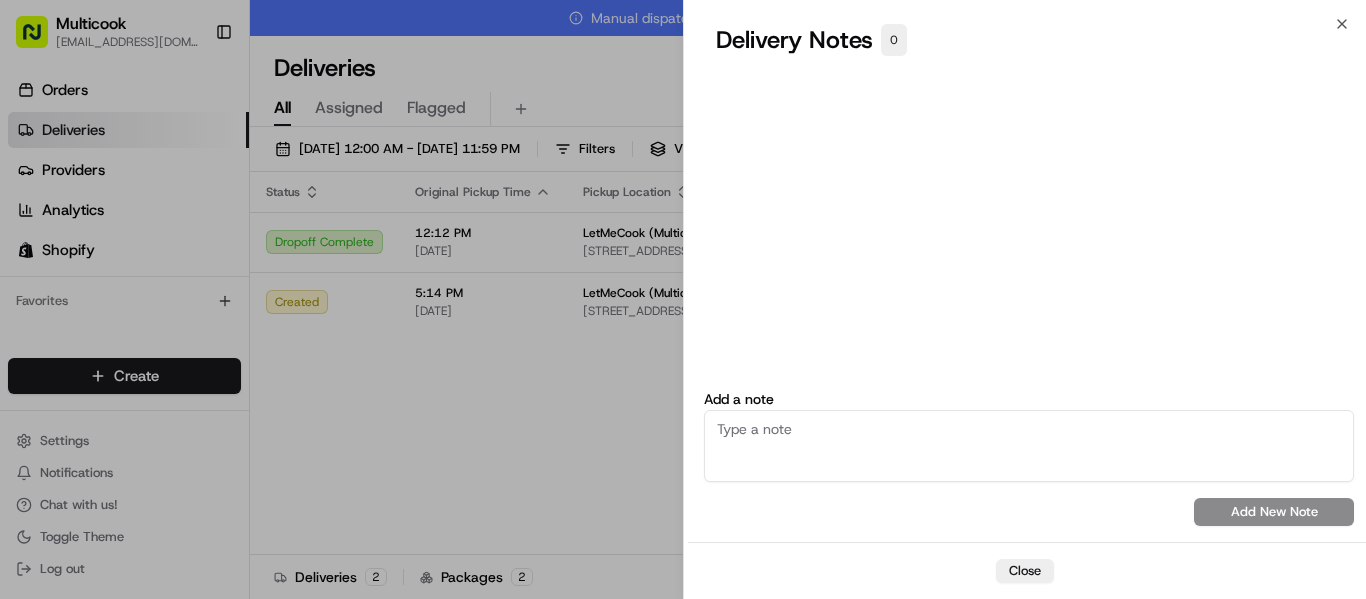 click on "Add a note" at bounding box center [1029, 446] 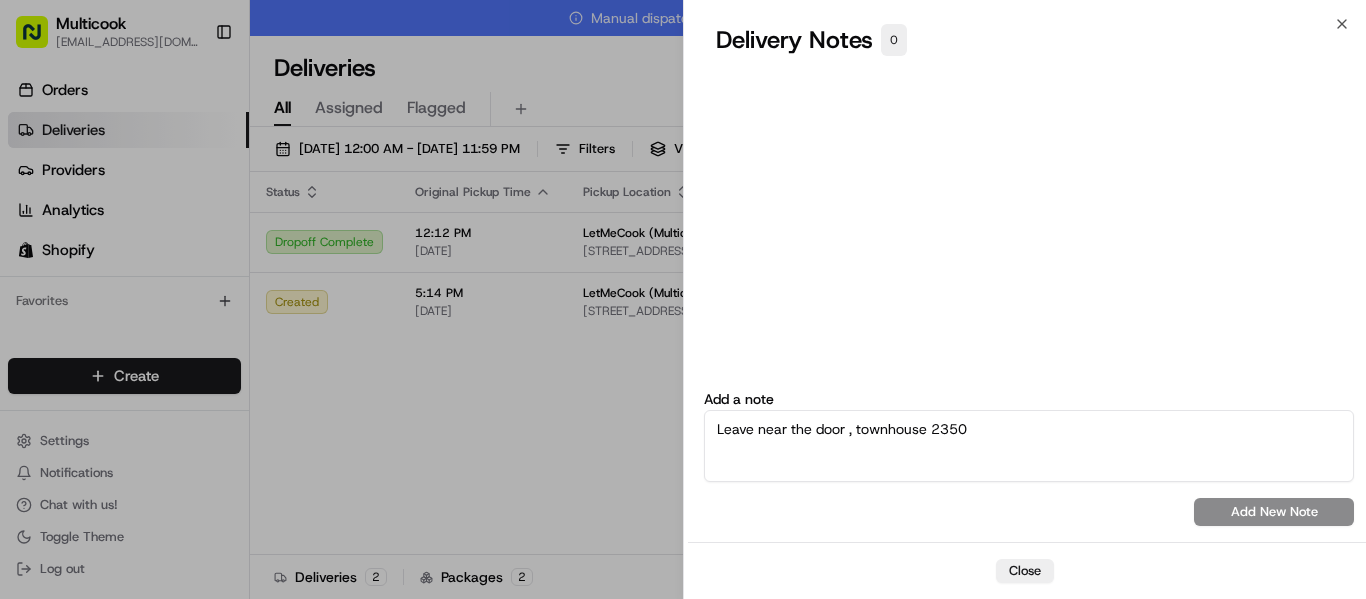 type on "Leave near the door , townhouse 2350" 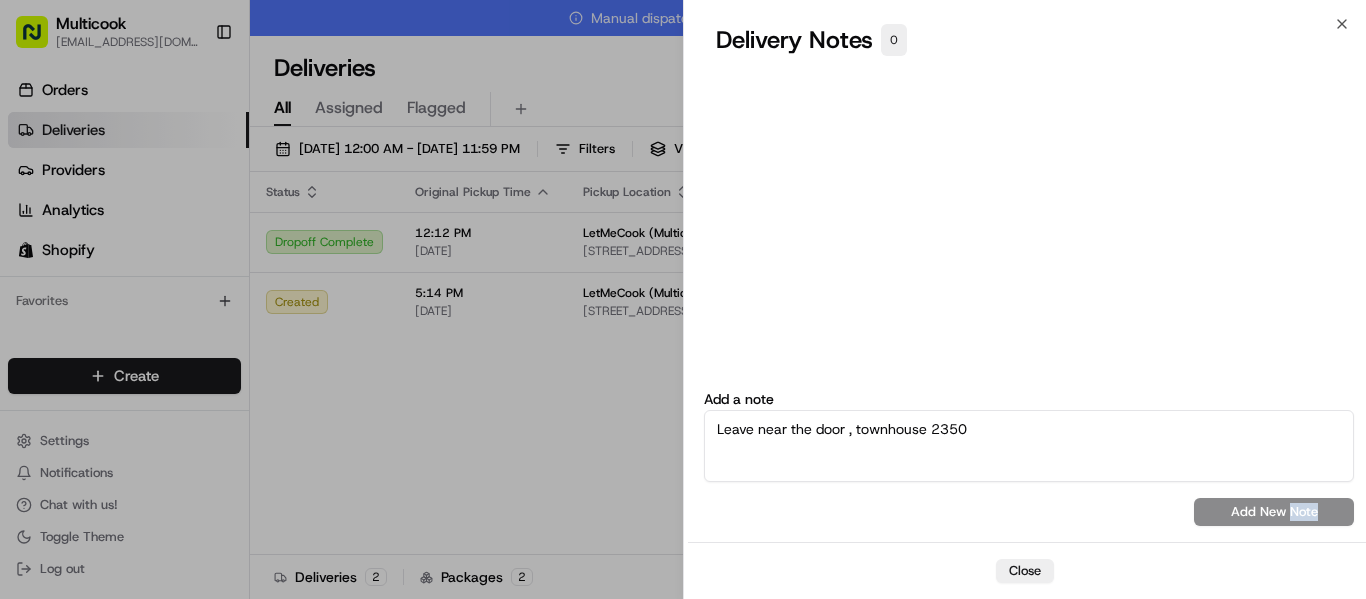 click on "Add a note Leave near the door , townhouse 2350 info@multicook.la admin@multicook.la Add New Note" at bounding box center [1029, 459] 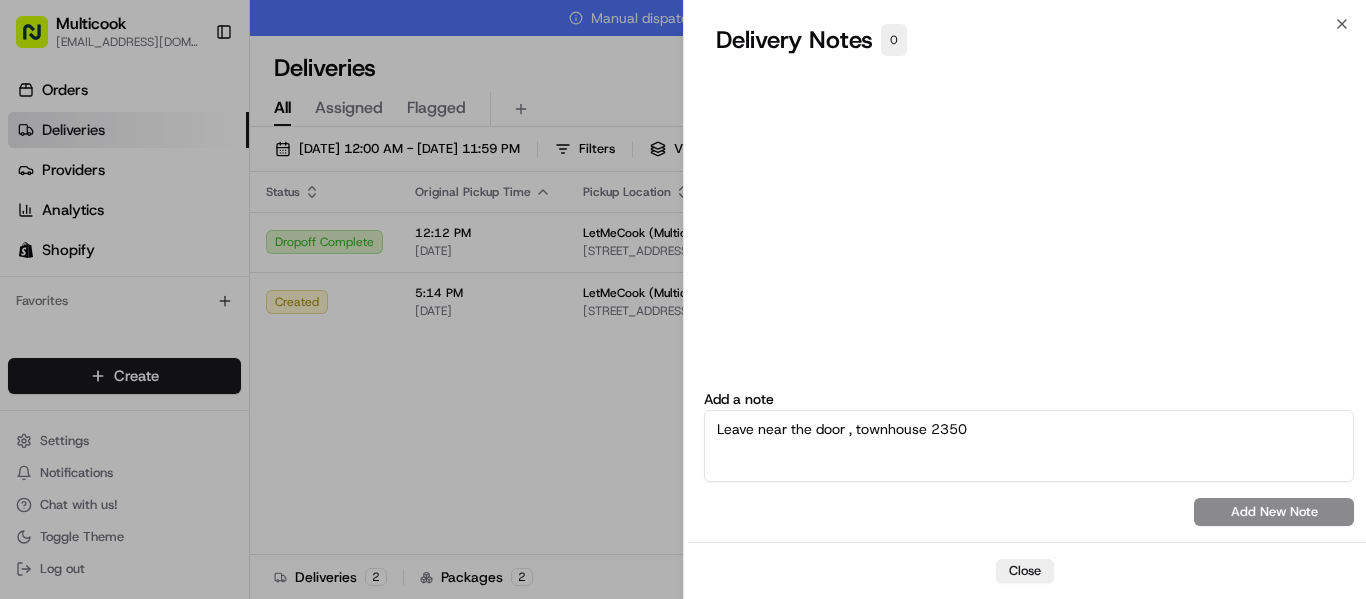drag, startPoint x: 990, startPoint y: 403, endPoint x: 997, endPoint y: 426, distance: 24.04163 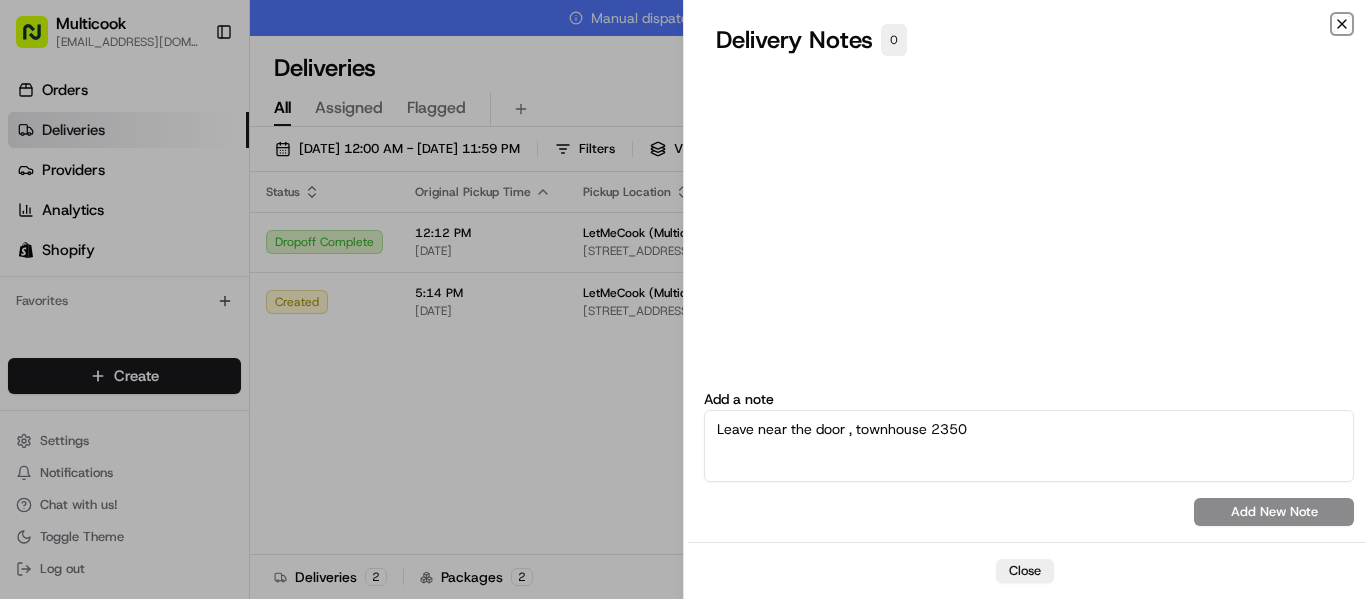 click 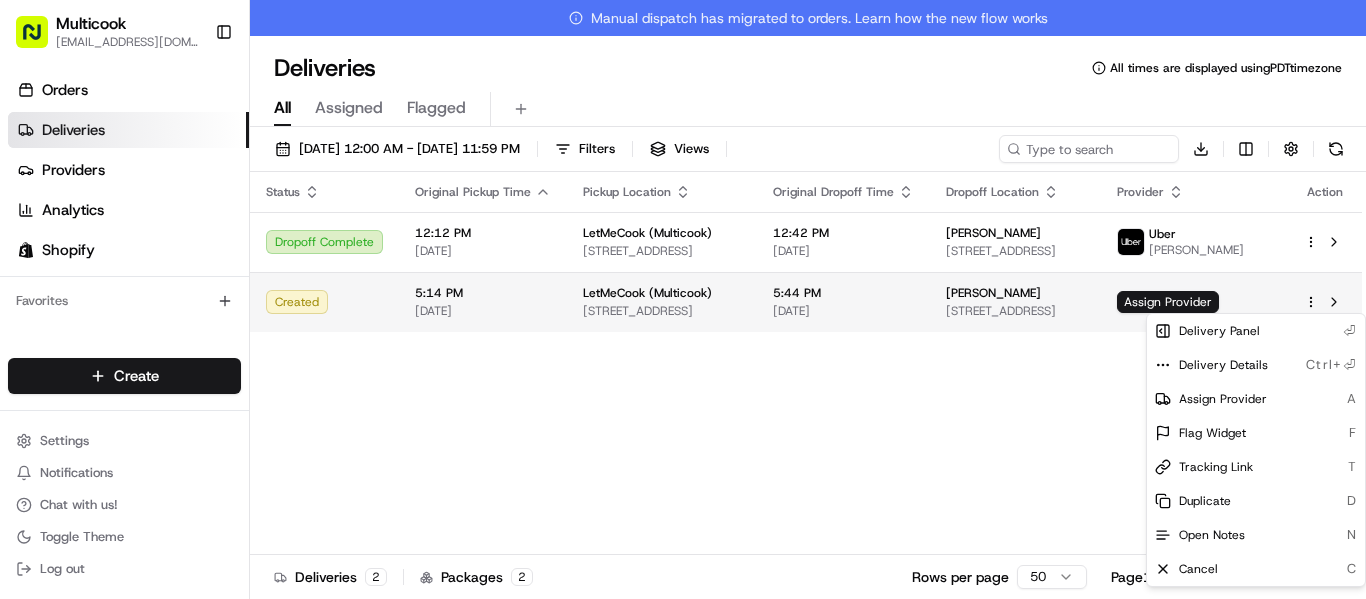 click on "Yana Timoshynova 2350 Park Newport, Newport Beach, CA 92660, USA" at bounding box center (1015, 302) 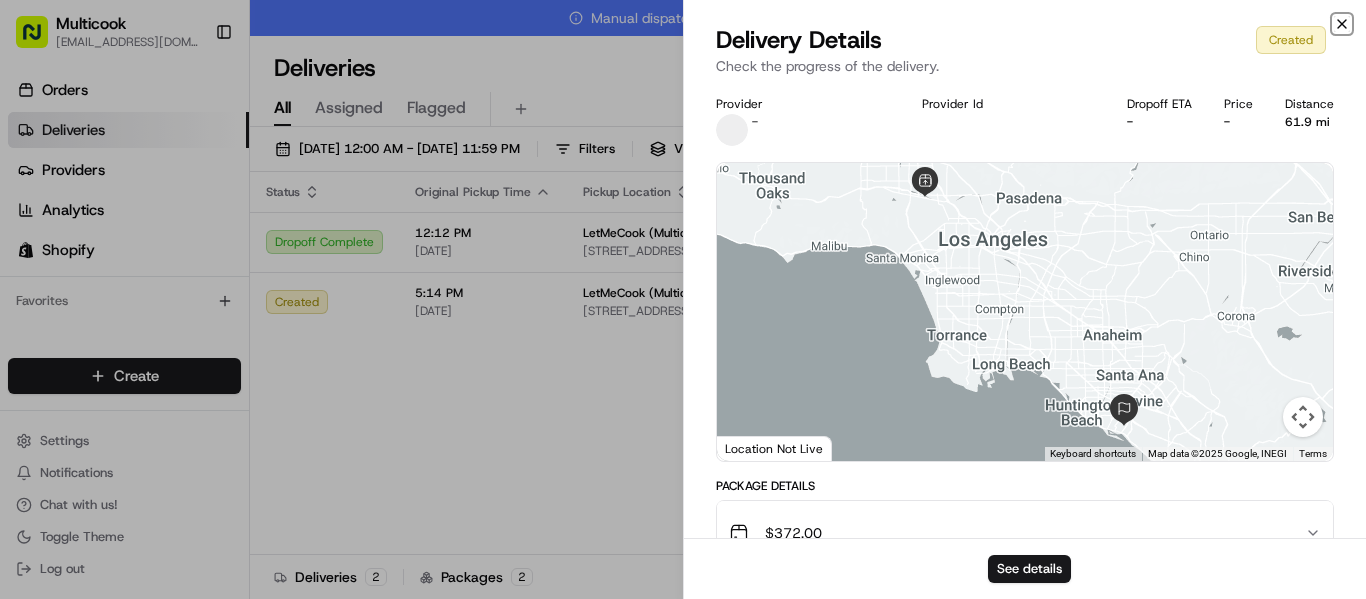 click 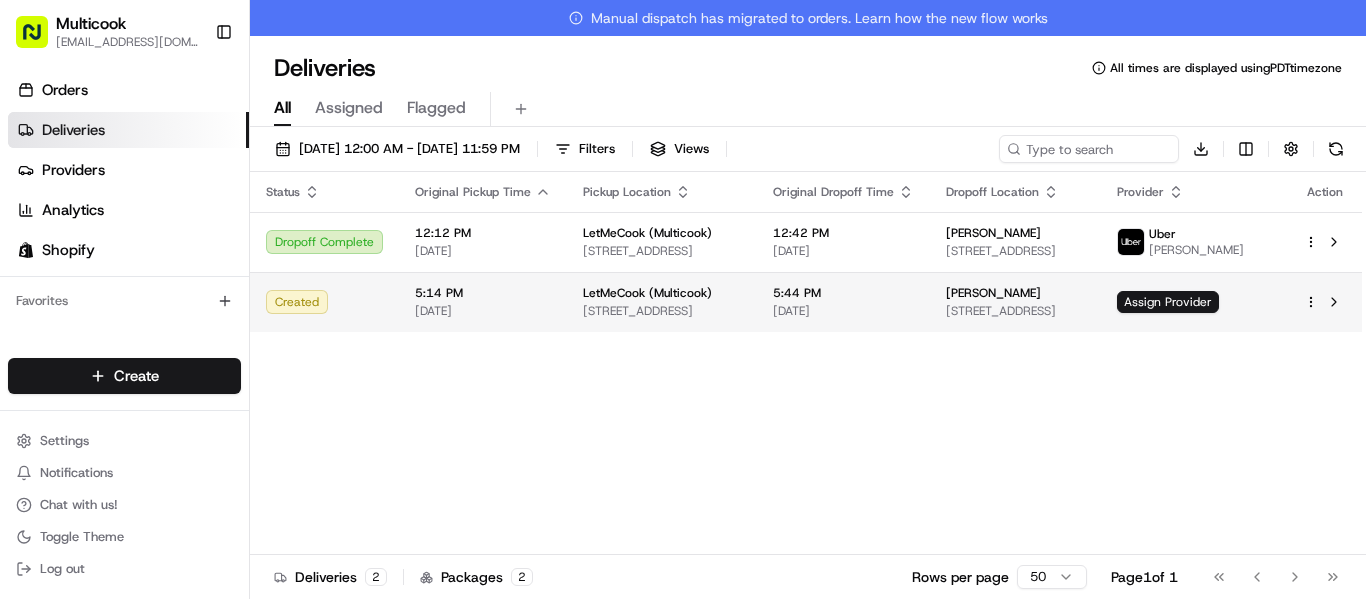 click on "Yana Timoshynova 2350 Park Newport, Newport Beach, CA 92660, USA" at bounding box center [1015, 302] 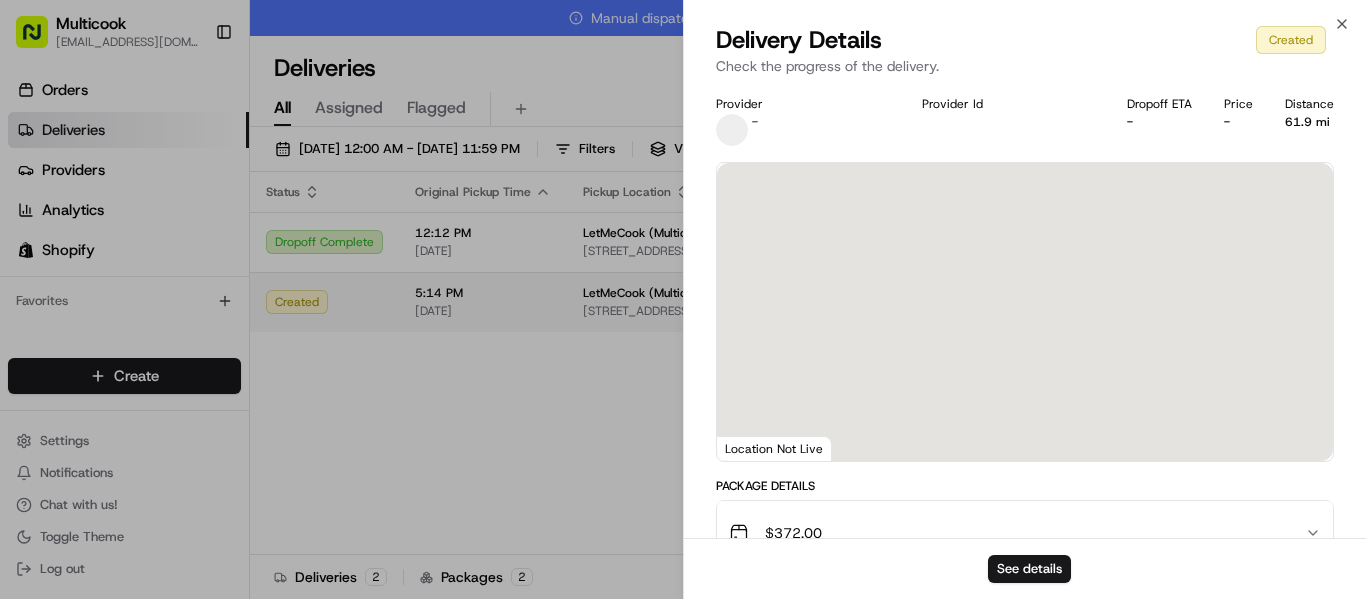 click at bounding box center (683, 299) 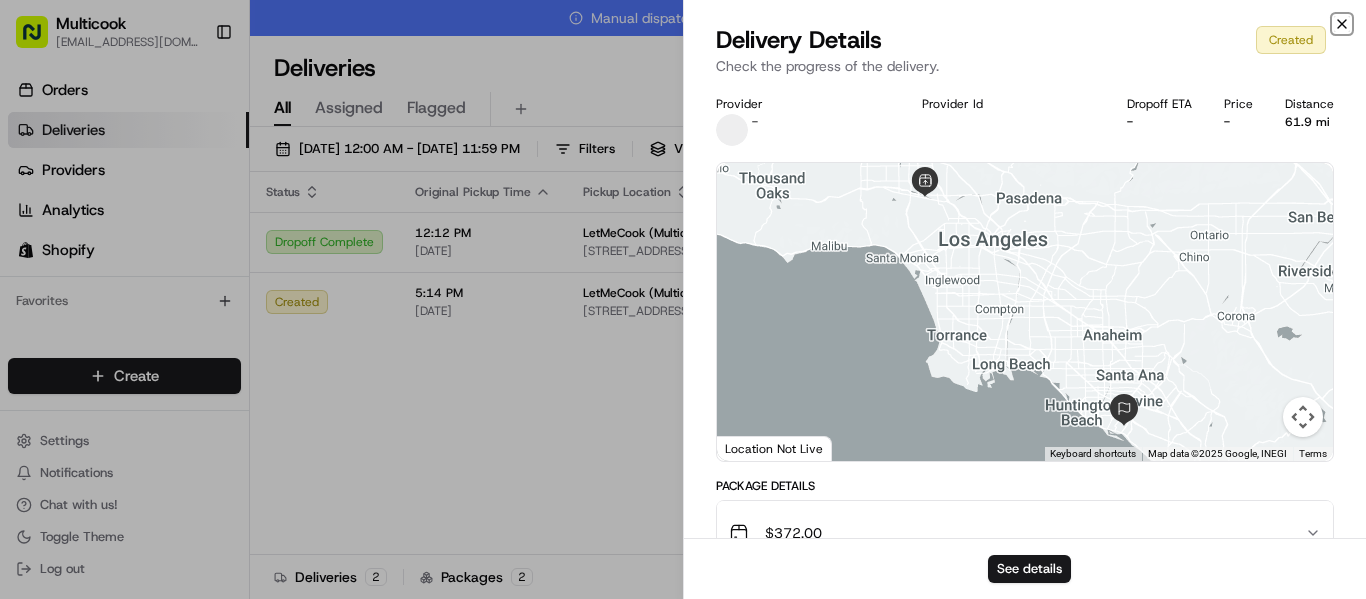 click 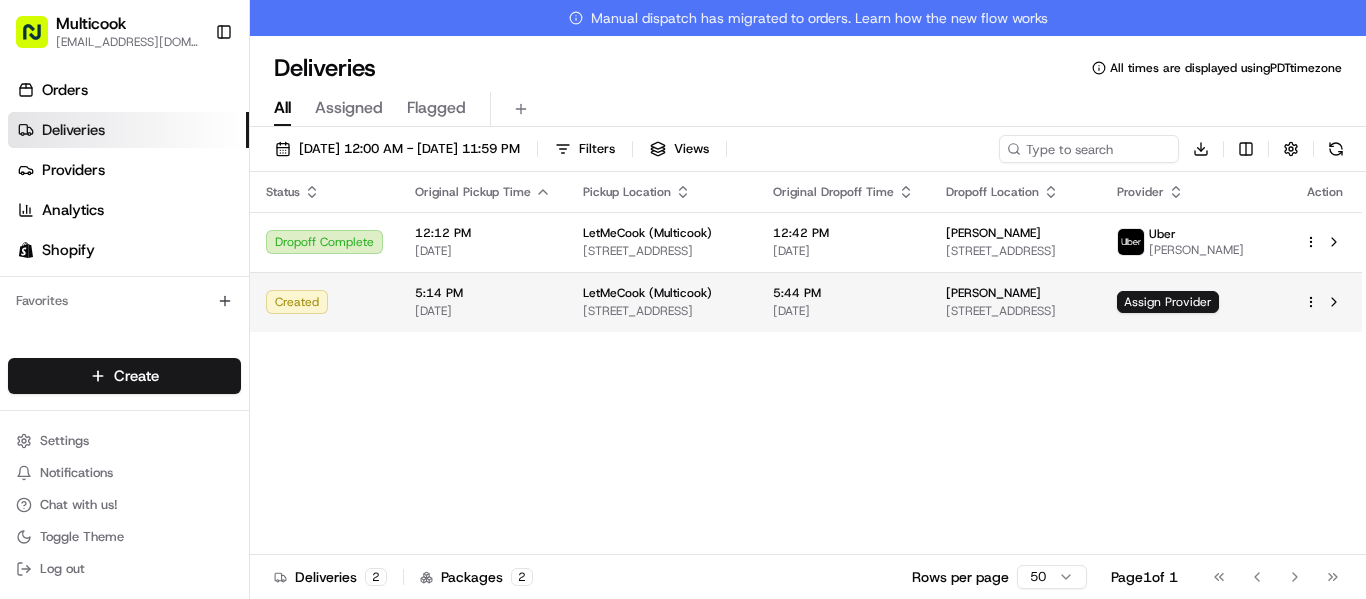 click at bounding box center [1325, 302] 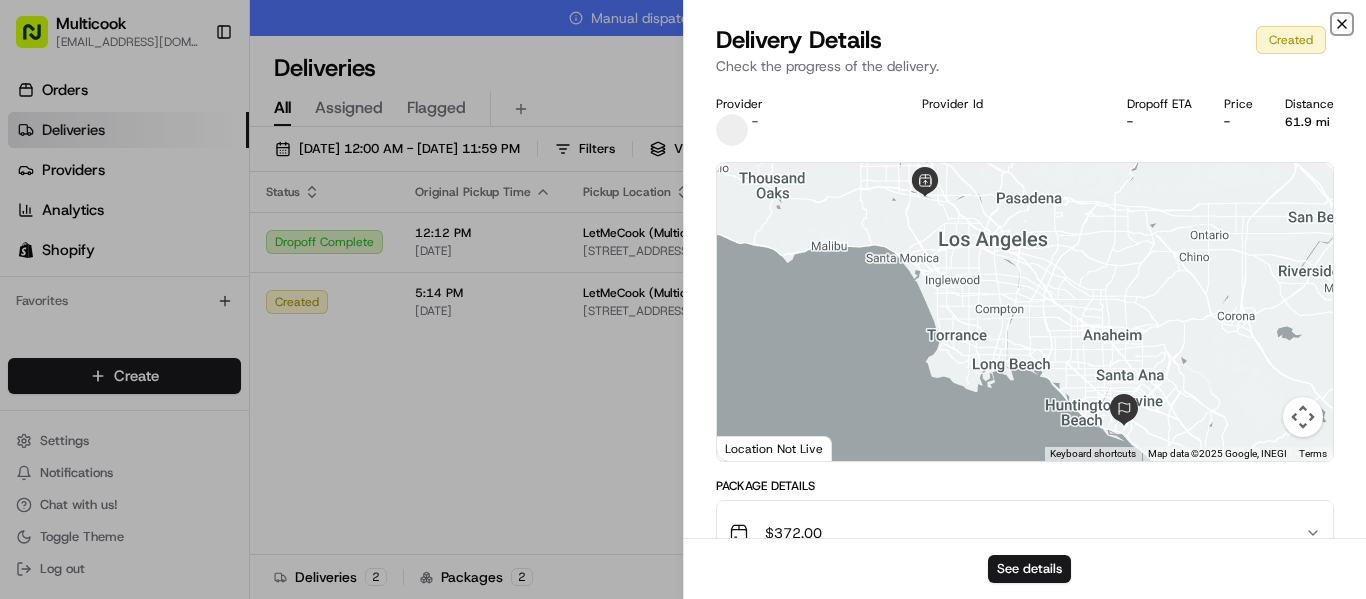 click 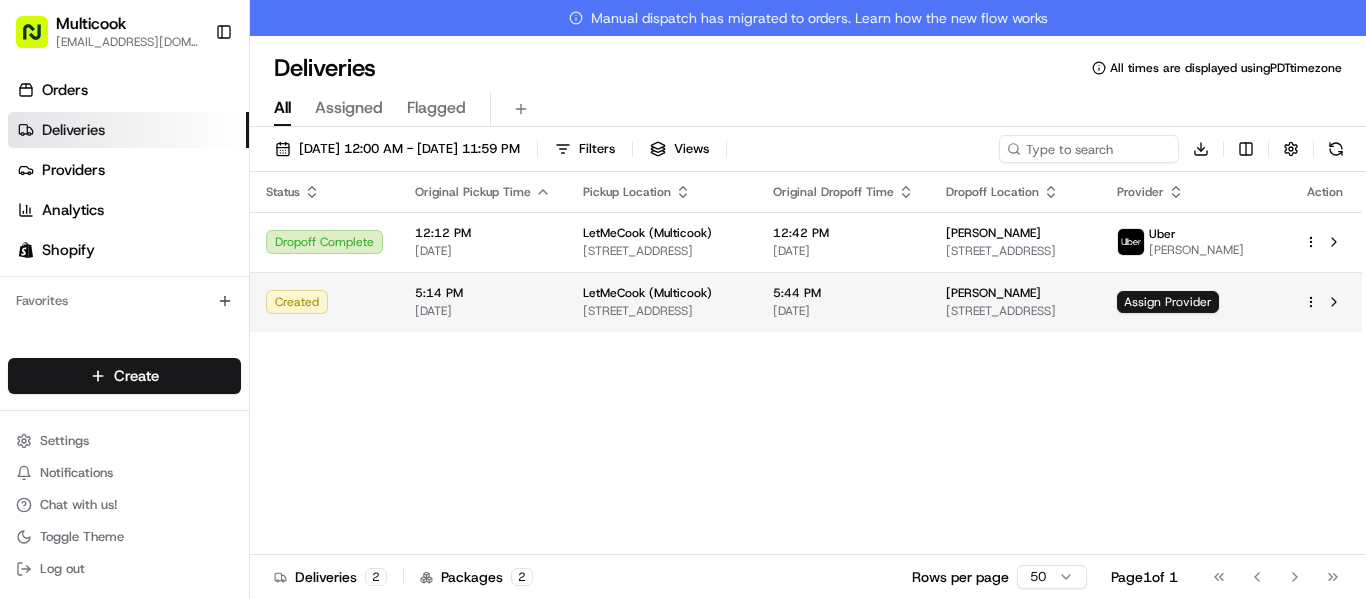 click on "Multicook info@multicook.la Toggle Sidebar Orders Deliveries Providers Analytics Shopify Favorites Main Menu Members & Organization Organization Users Roles Preferences Customization Tracking Orchestration Automations Dispatch Strategy Locations Pickup Locations Dropoff Locations Billing Billing Refund Requests Integrations Notification Triggers Webhooks API Keys Request Logs Create Settings Notifications Chat with us! Toggle Theme Log out  Manual dispatch has migrated to orders. Learn how the new flow works Deliveries All times are displayed using  PDT  timezone All Assigned Flagged 07/15/2025 12:00 AM - 07/15/2025 11:59 PM Filters Views Download Status Original Pickup Time Pickup Location Original Dropoff Time Dropoff Location Provider Action Dropoff Complete 12:12 PM 07/15/2025 LetMeCook (Multicook) 4364 Woodman Ave, Los Angeles, CA 91423, US 12:42 PM 07/15/2025 Svetlana Rybalnik 1539 Alexandria Ave #210, Los Angeles, CA 90027, USA Uber DAVISHIA T. Created 5:14 PM 07/15/2025 5:44 PM 2 2 50" at bounding box center (683, 299) 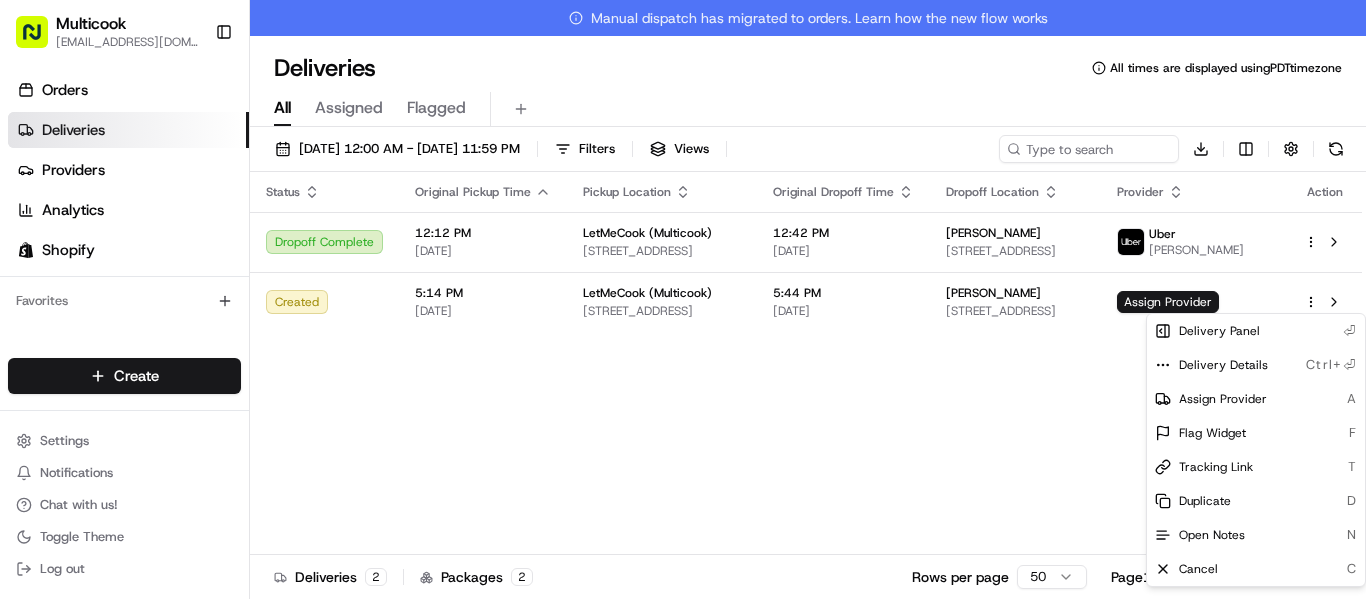 click on "Multicook info@multicook.la Toggle Sidebar Orders Deliveries Providers Analytics Shopify Favorites Main Menu Members & Organization Organization Users Roles Preferences Customization Tracking Orchestration Automations Dispatch Strategy Locations Pickup Locations Dropoff Locations Billing Billing Refund Requests Integrations Notification Triggers Webhooks API Keys Request Logs Create Settings Notifications Chat with us! Toggle Theme Log out  Manual dispatch has migrated to orders. Learn how the new flow works Deliveries All times are displayed using  PDT  timezone All Assigned Flagged 07/15/2025 12:00 AM - 07/15/2025 11:59 PM Filters Views Download Status Original Pickup Time Pickup Location Original Dropoff Time Dropoff Location Provider Action Dropoff Complete 12:12 PM 07/15/2025 LetMeCook (Multicook) 4364 Woodman Ave, Los Angeles, CA 91423, US 12:42 PM 07/15/2025 Svetlana Rybalnik 1539 Alexandria Ave #210, Los Angeles, CA 90027, USA Uber DAVISHIA T. Created 5:14 PM 07/15/2025 5:44 PM 2 2 50" at bounding box center (683, 299) 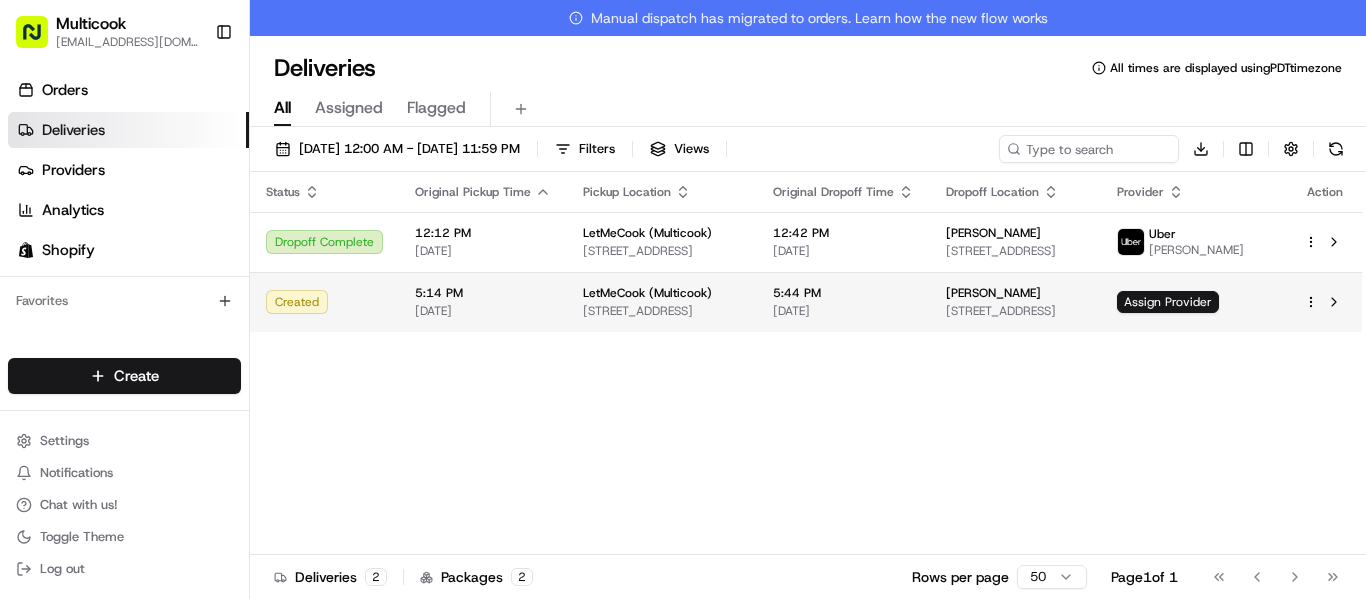 click on "Multicook info@multicook.la Toggle Sidebar Orders Deliveries Providers Analytics Shopify Favorites Main Menu Members & Organization Organization Users Roles Preferences Customization Tracking Orchestration Automations Dispatch Strategy Locations Pickup Locations Dropoff Locations Billing Billing Refund Requests Integrations Notification Triggers Webhooks API Keys Request Logs Create Settings Notifications Chat with us! Toggle Theme Log out  Manual dispatch has migrated to orders. Learn how the new flow works Deliveries All times are displayed using  PDT  timezone All Assigned Flagged 07/15/2025 12:00 AM - 07/15/2025 11:59 PM Filters Views Download Status Original Pickup Time Pickup Location Original Dropoff Time Dropoff Location Provider Action Dropoff Complete 12:12 PM 07/15/2025 LetMeCook (Multicook) 4364 Woodman Ave, Los Angeles, CA 91423, US 12:42 PM 07/15/2025 Svetlana Rybalnik 1539 Alexandria Ave #210, Los Angeles, CA 90027, USA Uber DAVISHIA T. Created 5:14 PM 07/15/2025 5:44 PM 2 2 50" at bounding box center [683, 299] 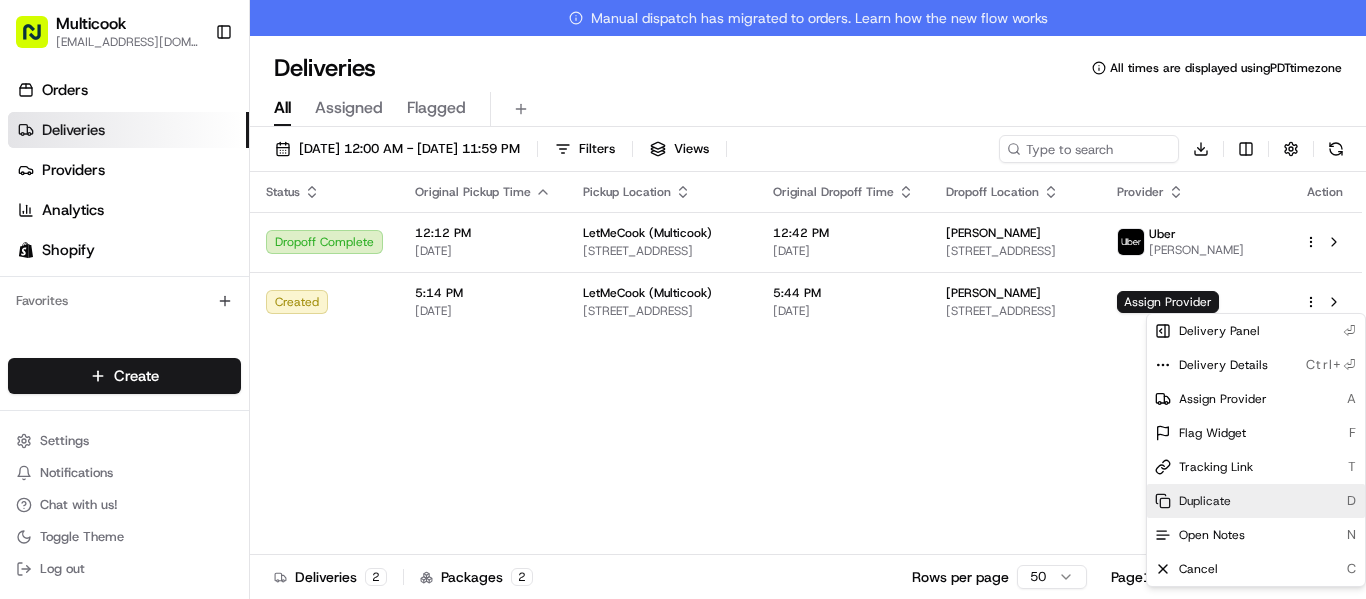 click on "Duplicate" at bounding box center (1205, 501) 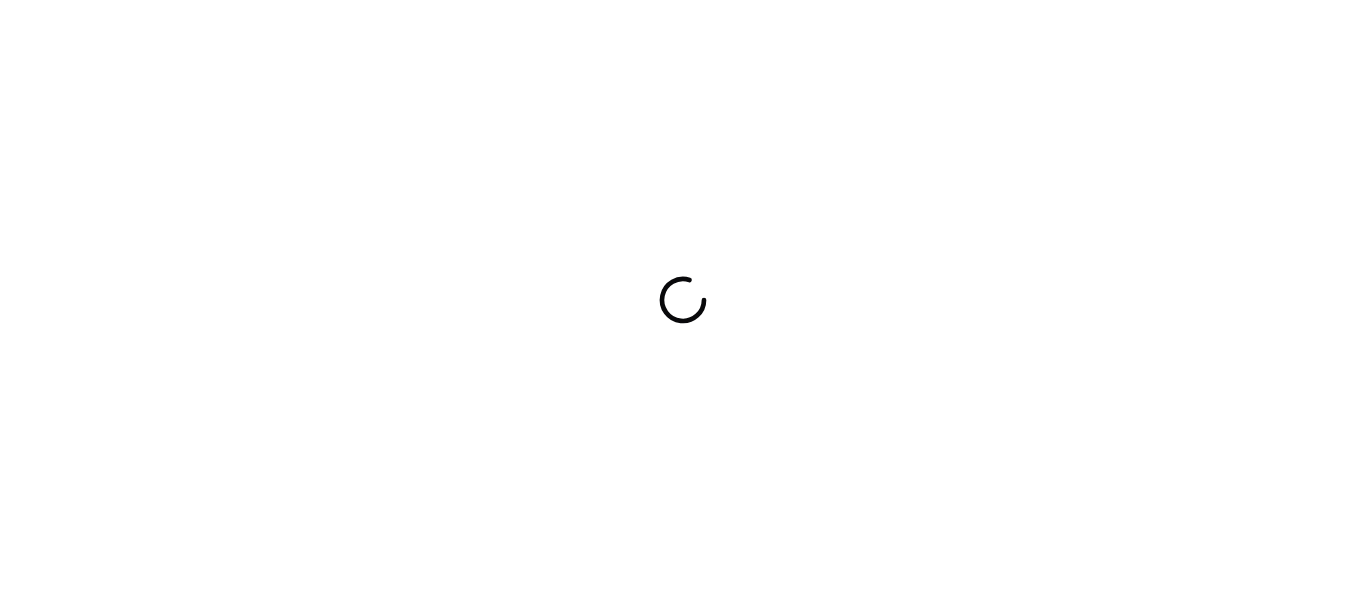 scroll, scrollTop: 0, scrollLeft: 0, axis: both 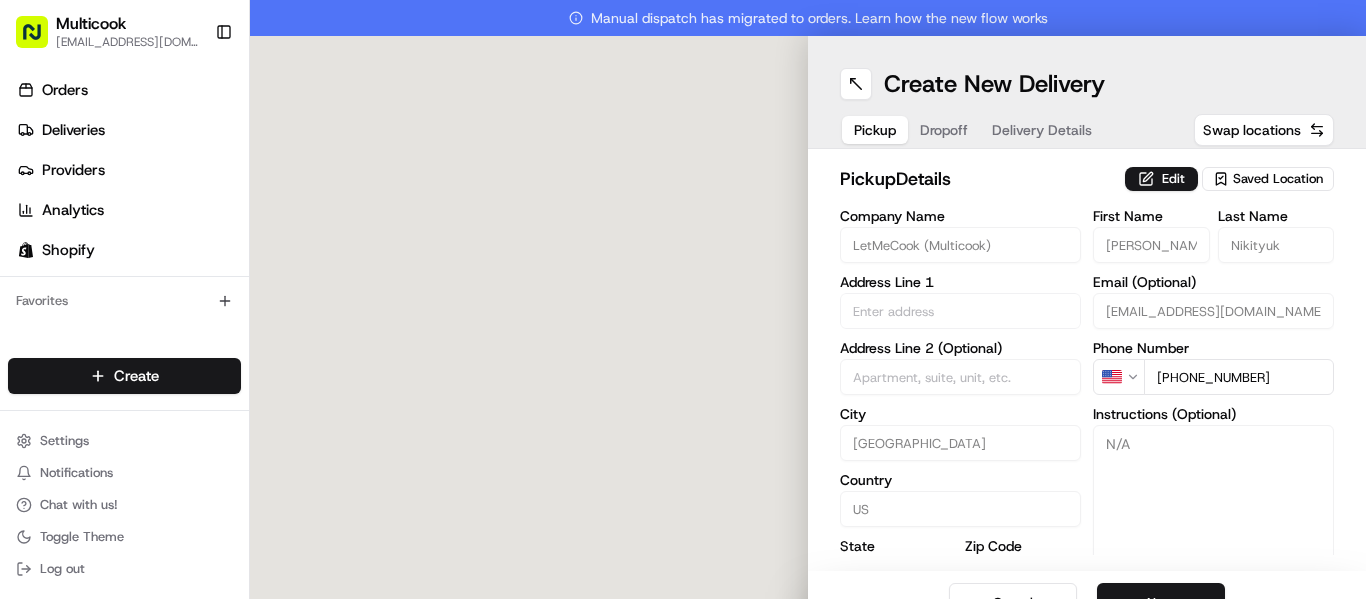 type on "[STREET_ADDRESS]" 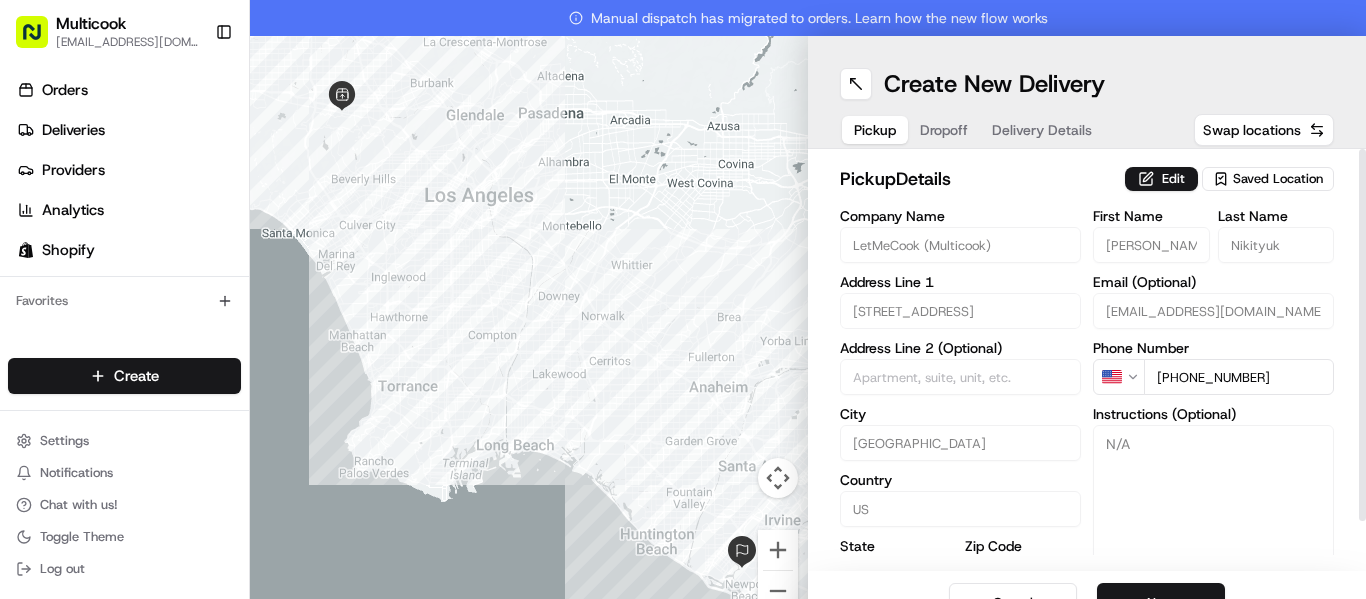 scroll, scrollTop: 0, scrollLeft: 0, axis: both 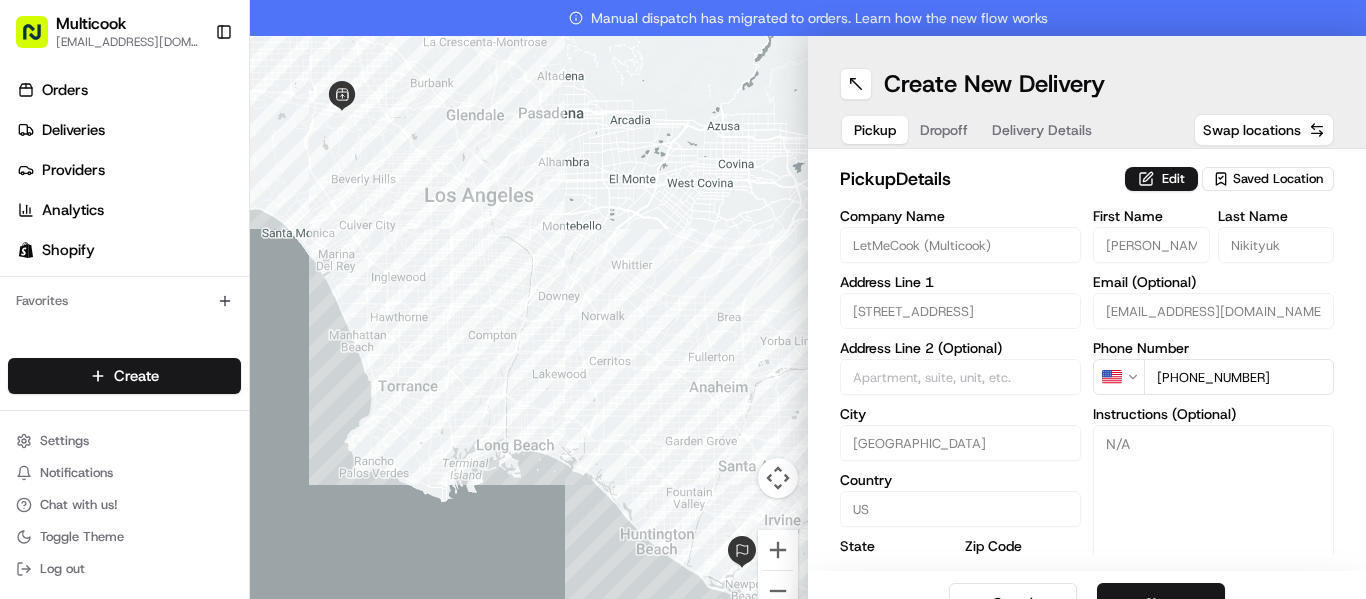 click on "Dropoff" at bounding box center (944, 130) 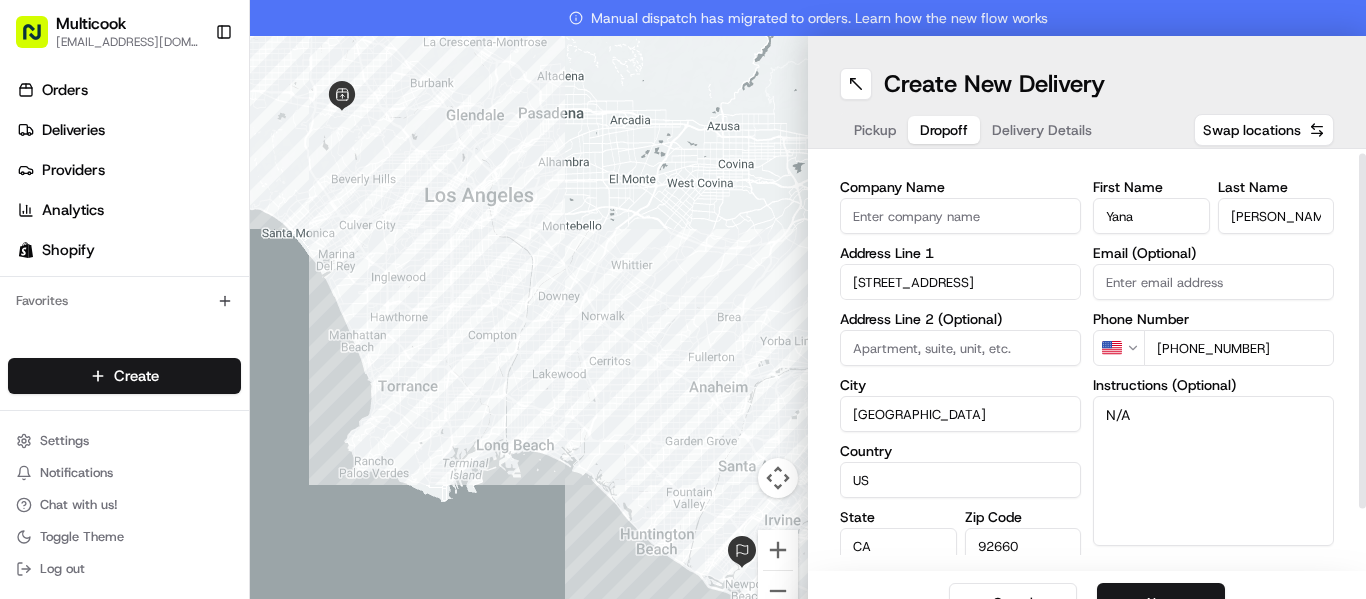scroll, scrollTop: 74, scrollLeft: 0, axis: vertical 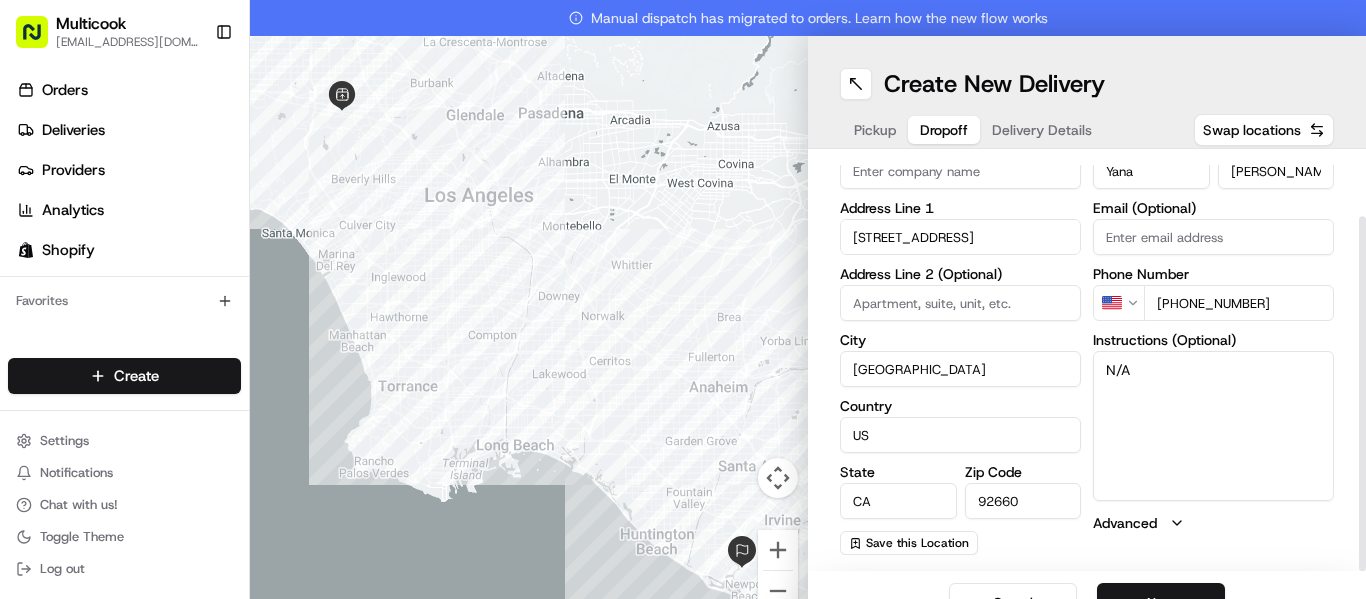click on "N/A" at bounding box center (1213, 426) 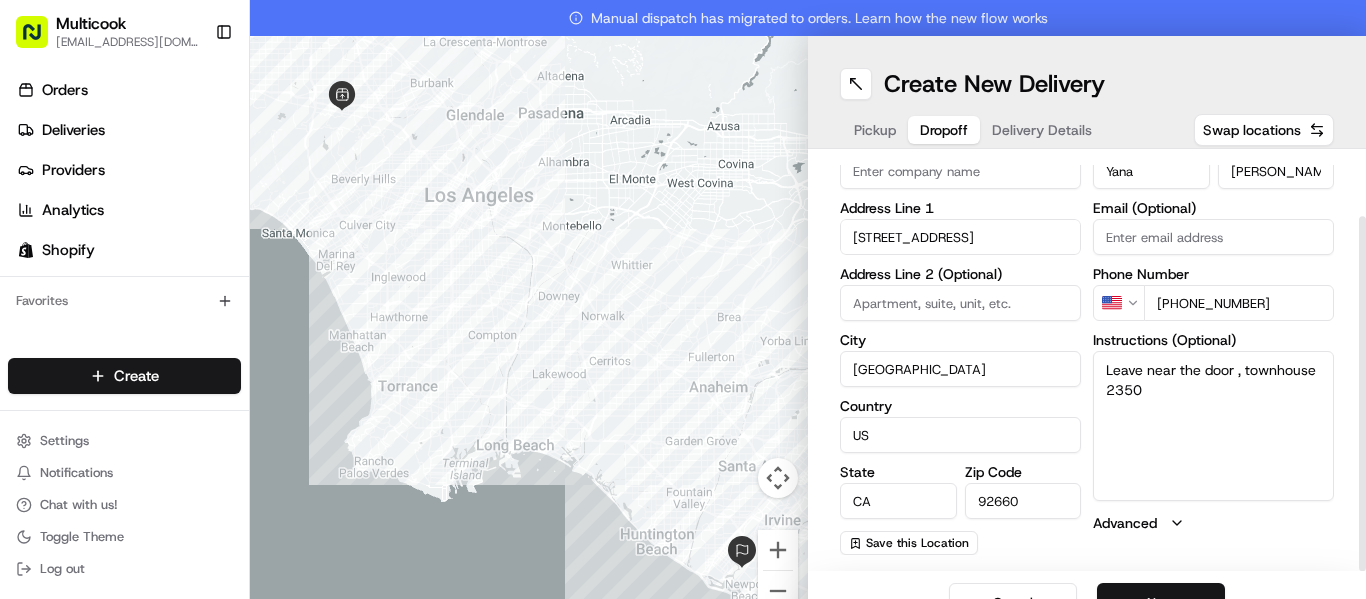 type on "Leave near the door , townhouse 2350" 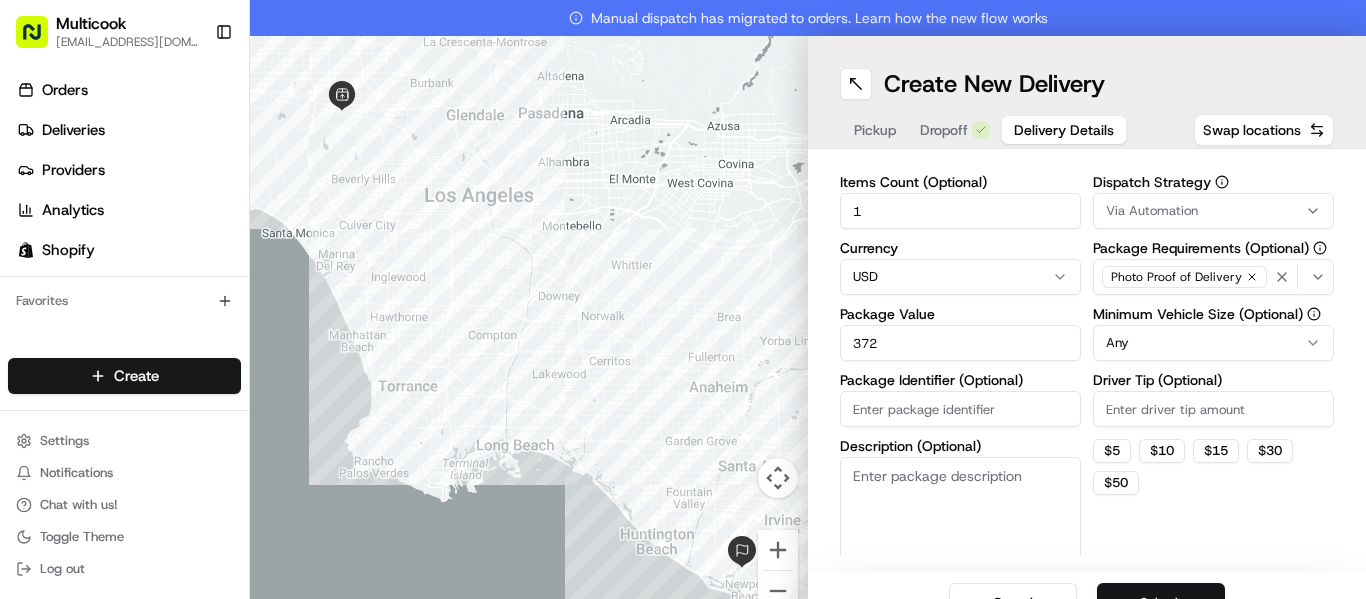 click on "Submit" at bounding box center (1161, 603) 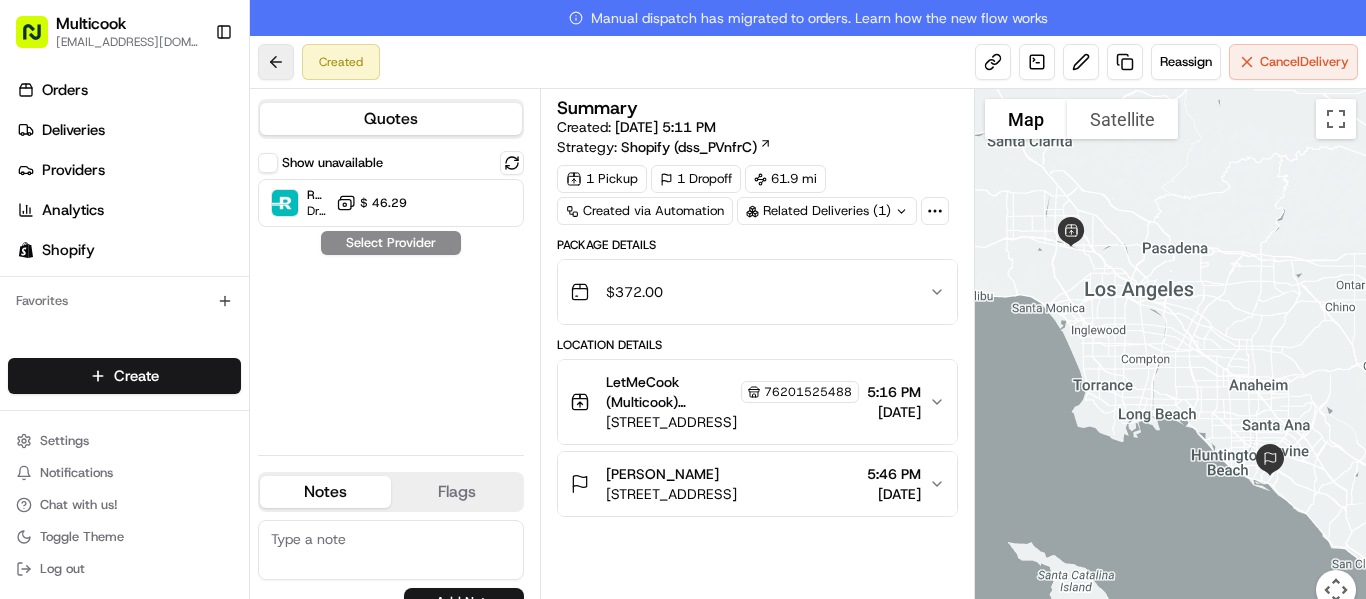 click at bounding box center [276, 62] 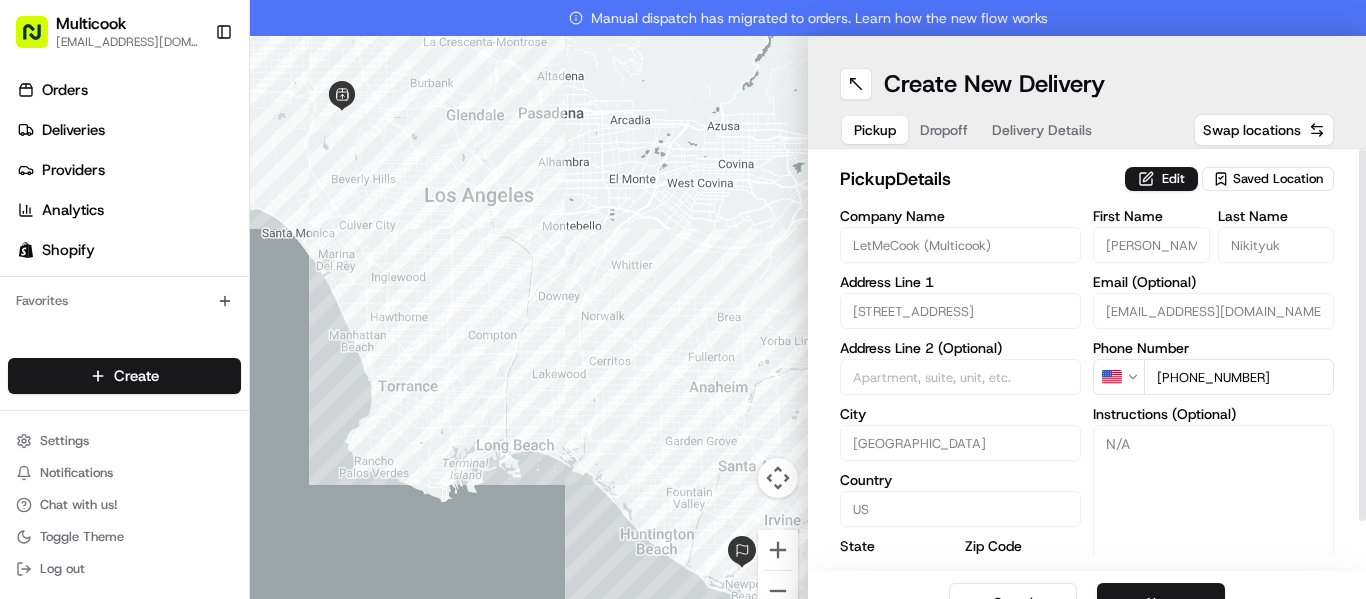 click on "Dropoff" at bounding box center (944, 130) 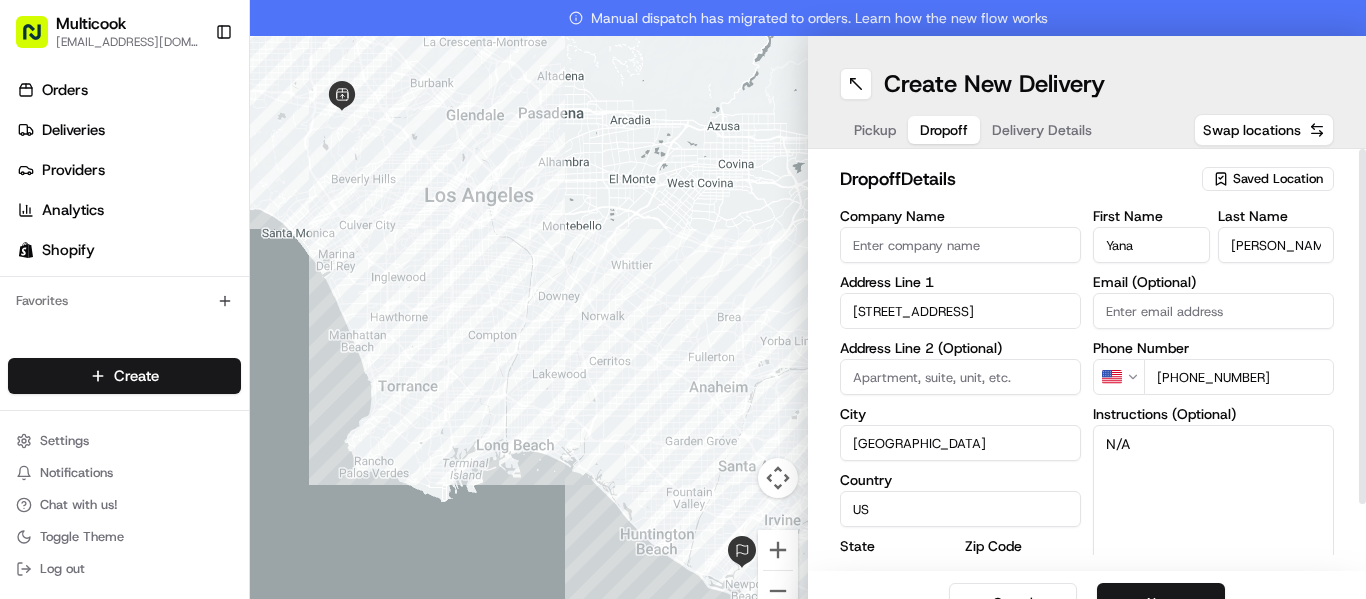 drag, startPoint x: 1180, startPoint y: 437, endPoint x: 1065, endPoint y: 461, distance: 117.47766 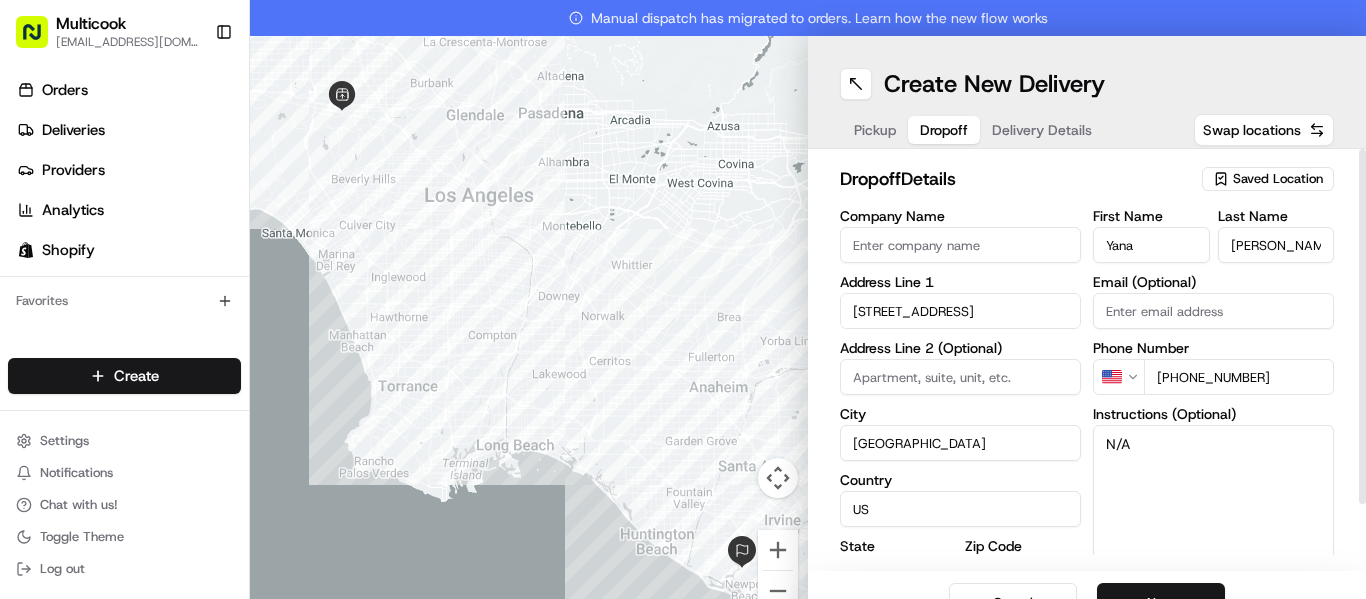 paste on "Leave near the door , townhouse 2350" 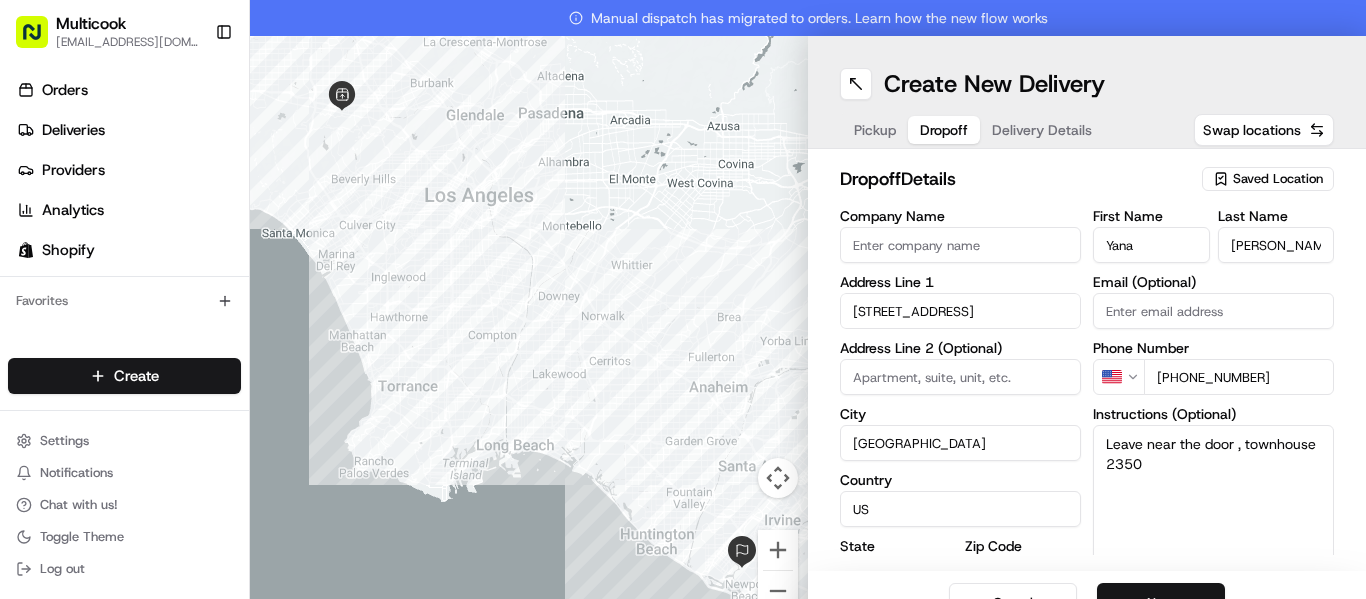 type on "Leave near the door , townhouse 2350" 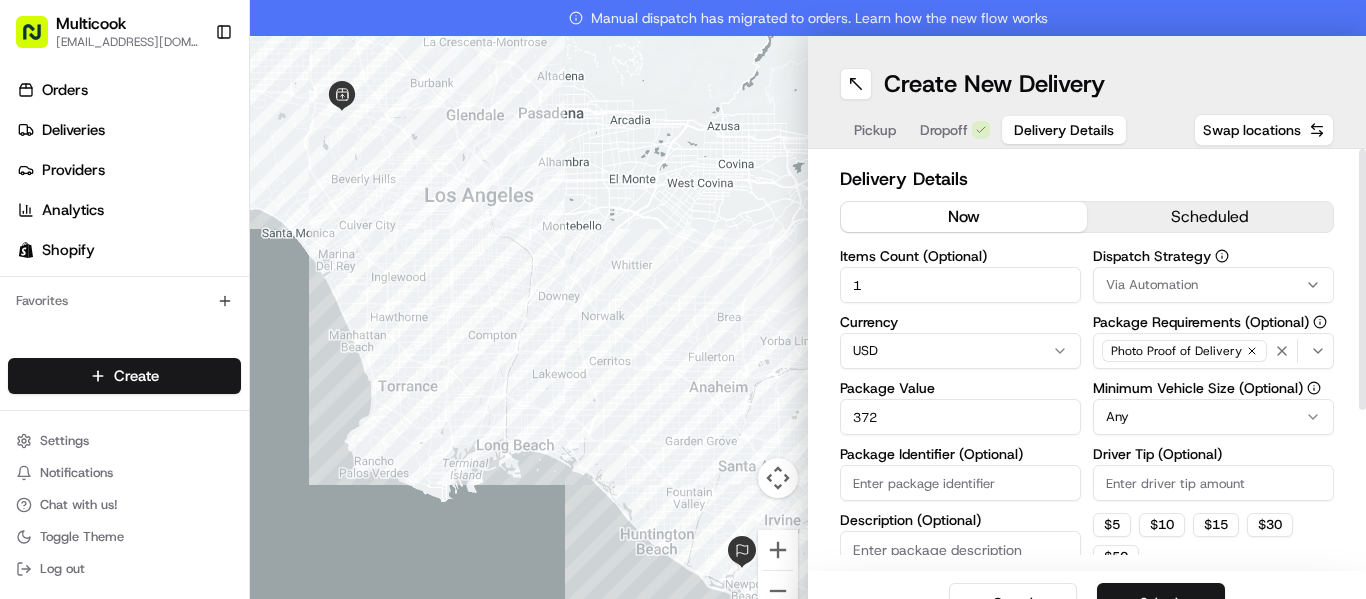 drag, startPoint x: 879, startPoint y: 272, endPoint x: 833, endPoint y: 267, distance: 46.270943 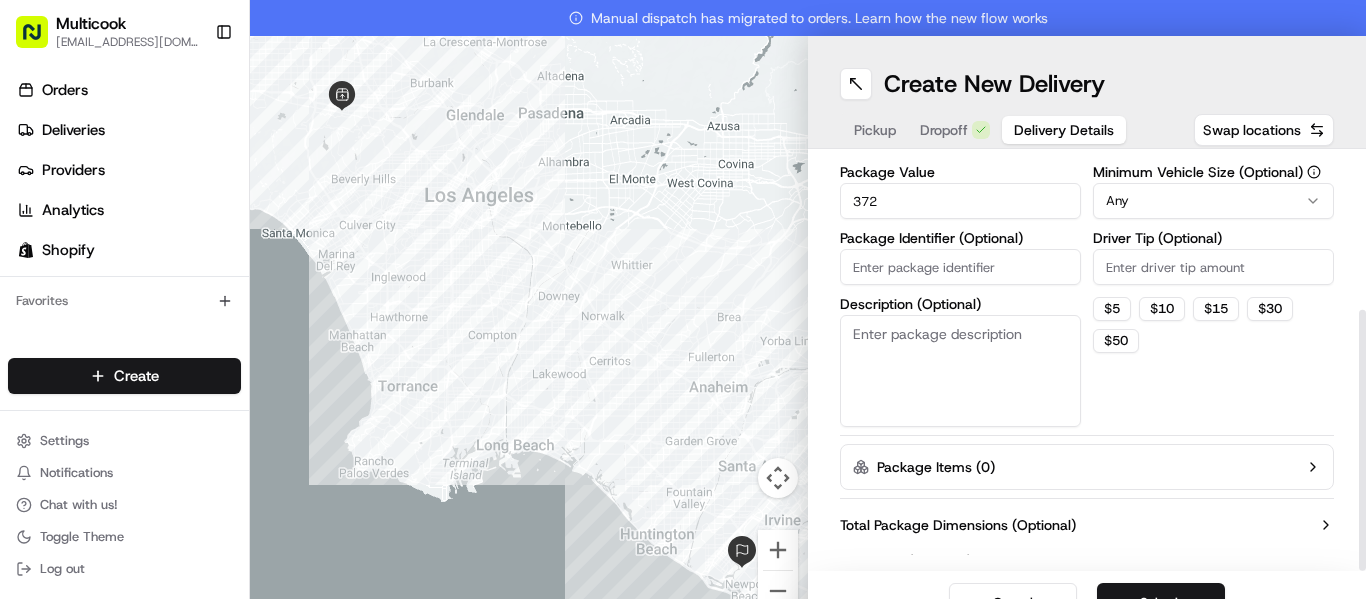 scroll, scrollTop: 240, scrollLeft: 0, axis: vertical 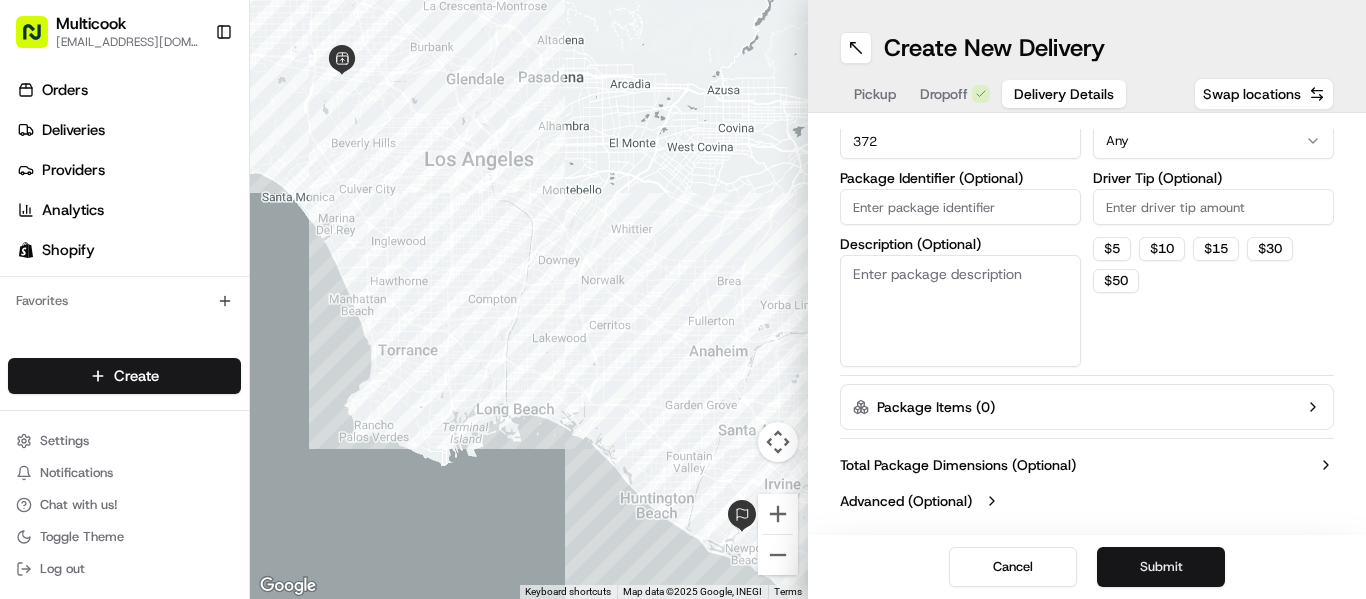 type 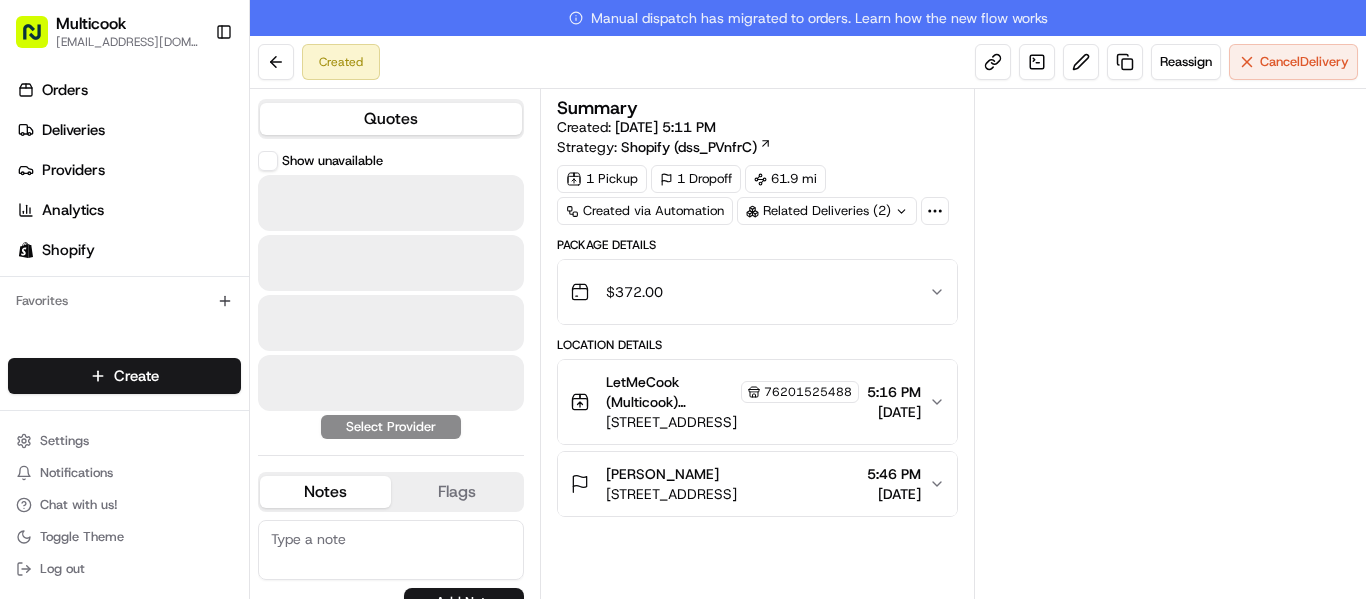 scroll, scrollTop: 0, scrollLeft: 0, axis: both 